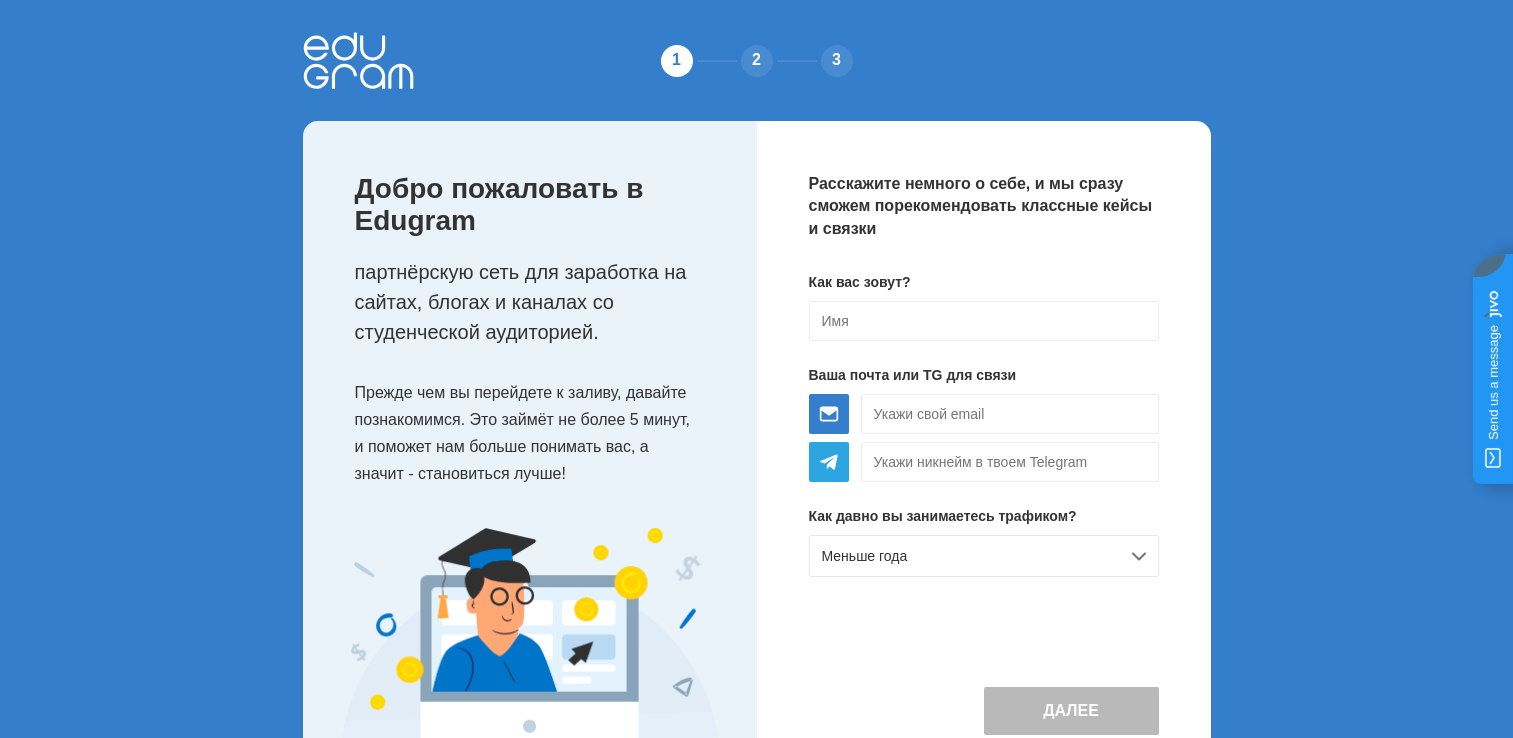 scroll, scrollTop: 0, scrollLeft: 0, axis: both 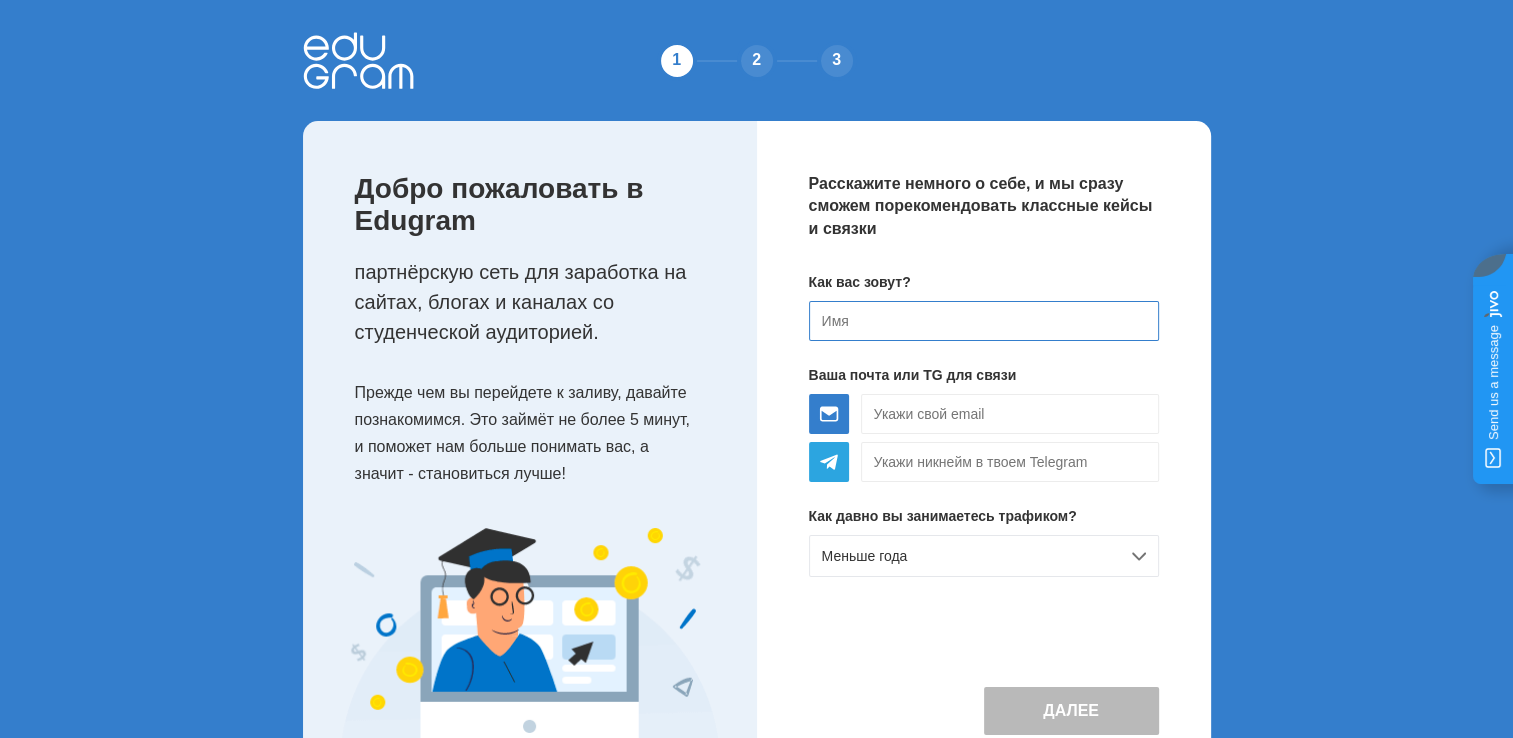 click at bounding box center [984, 321] 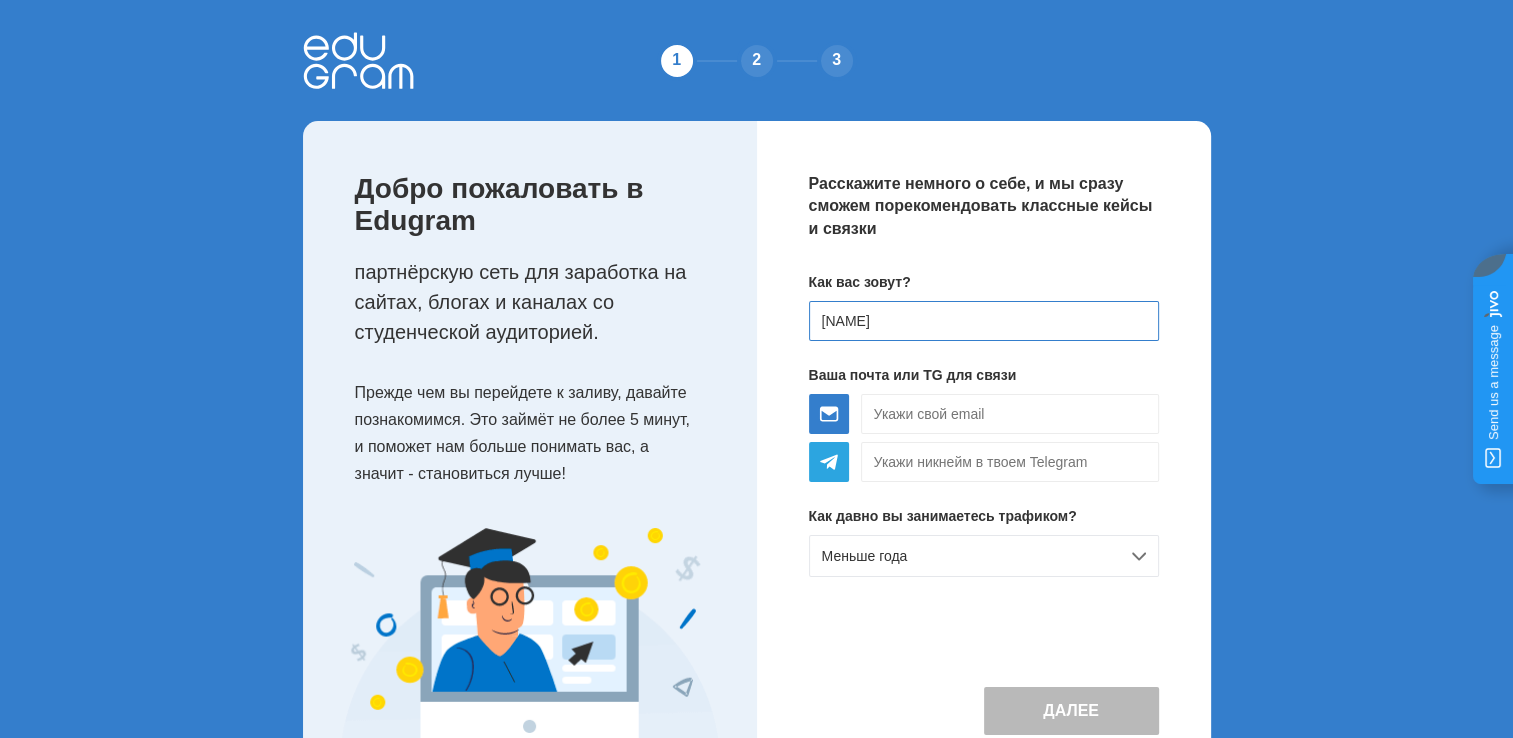 click on "nariman" at bounding box center [984, 321] 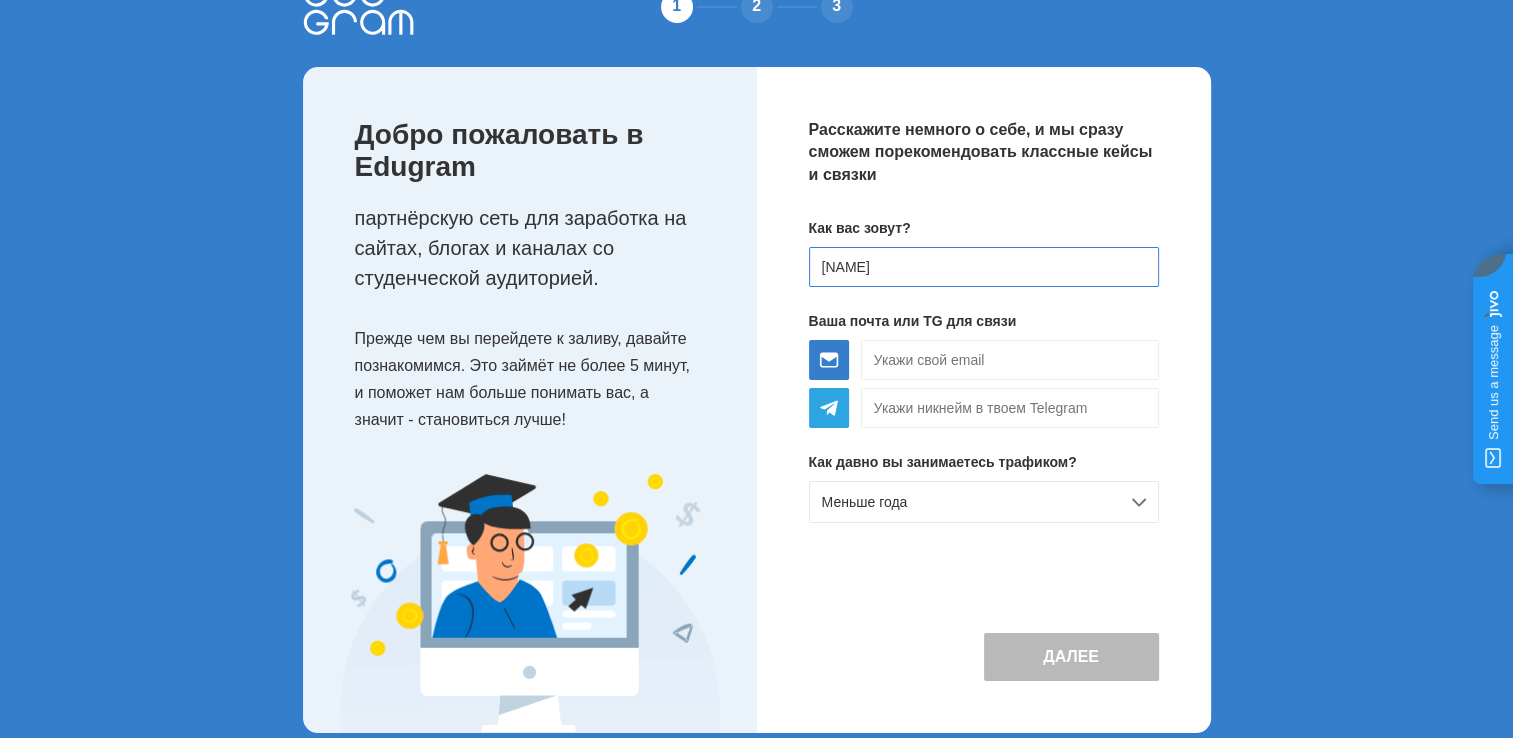 scroll, scrollTop: 80, scrollLeft: 0, axis: vertical 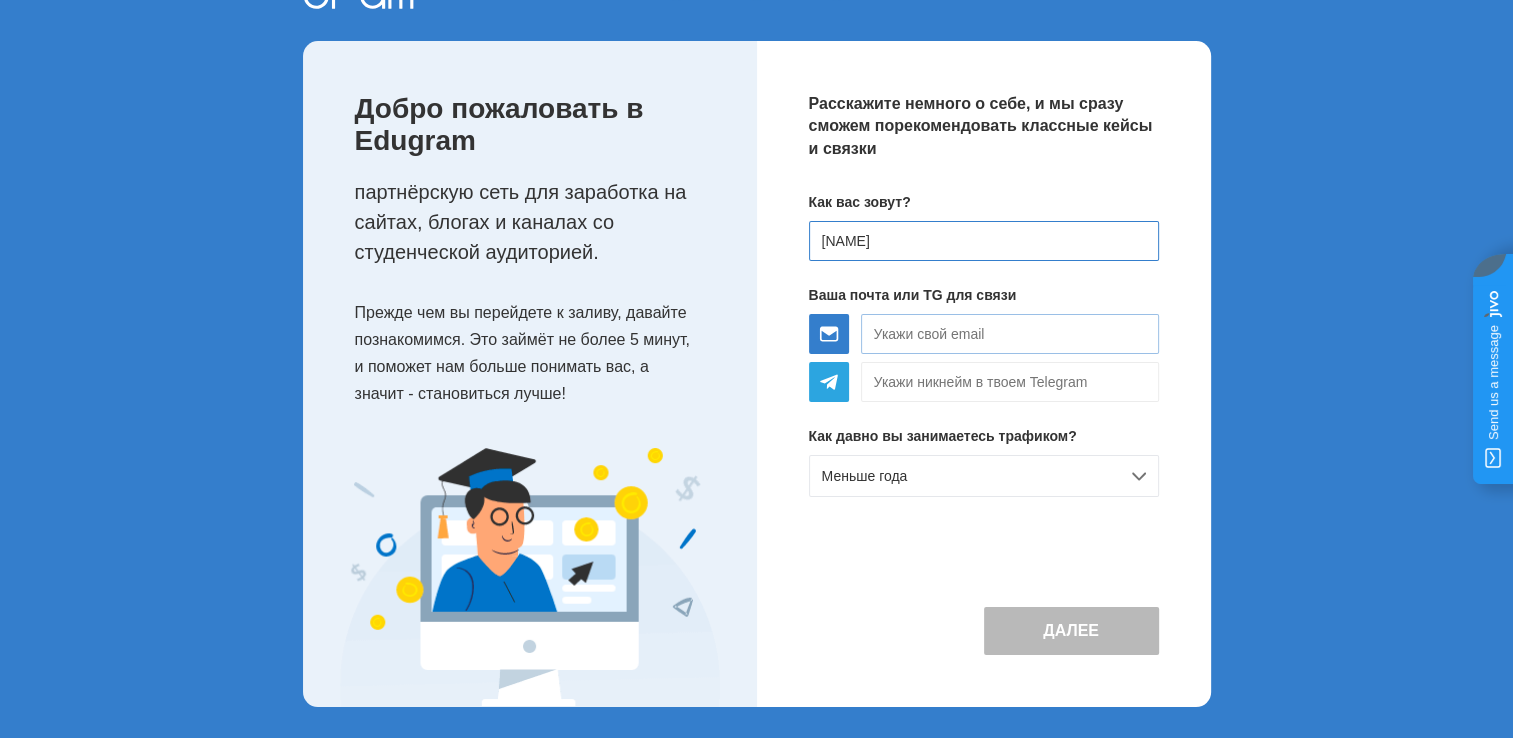 type on "[FIRST]" 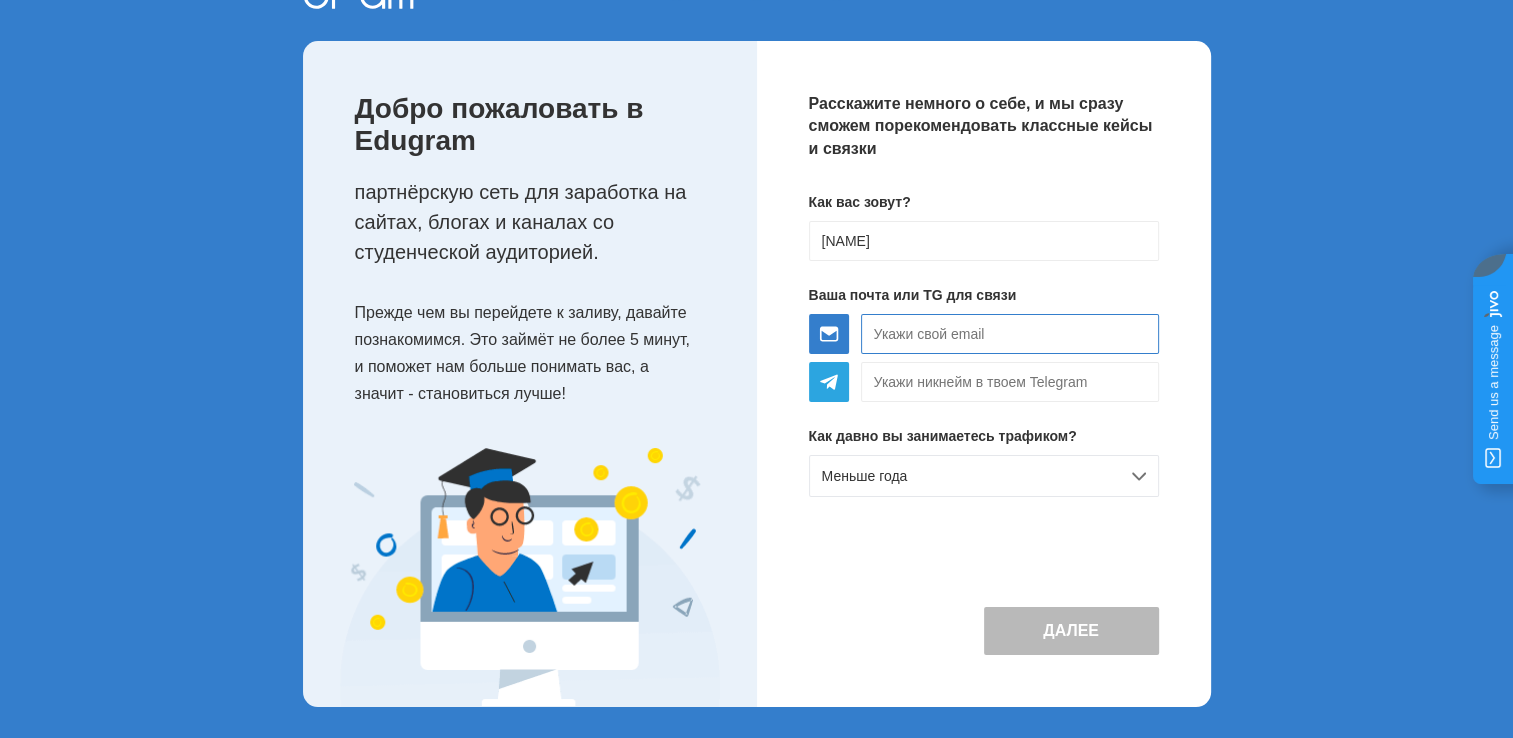 click at bounding box center [1010, 334] 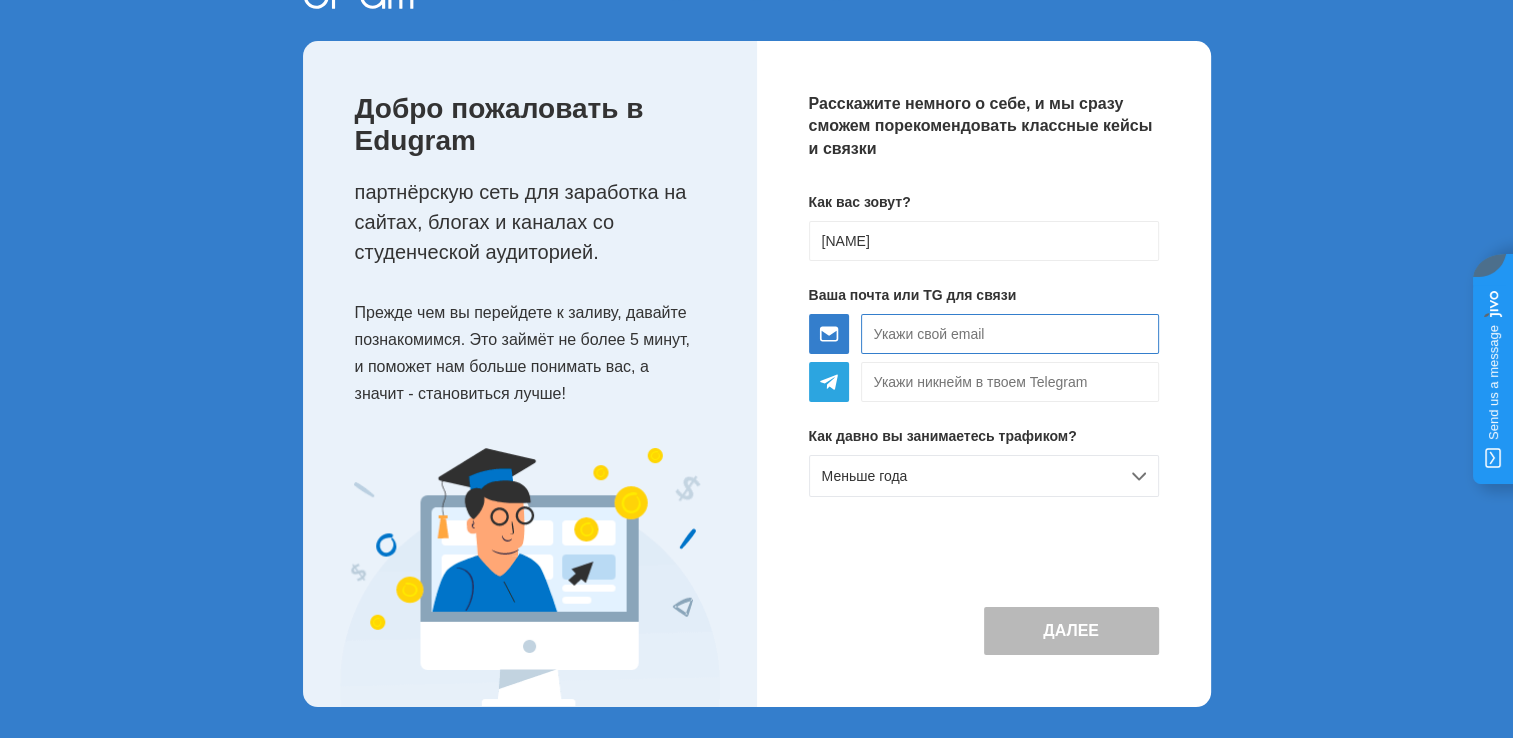 paste on "englisheverydaylistening@gmail.com " 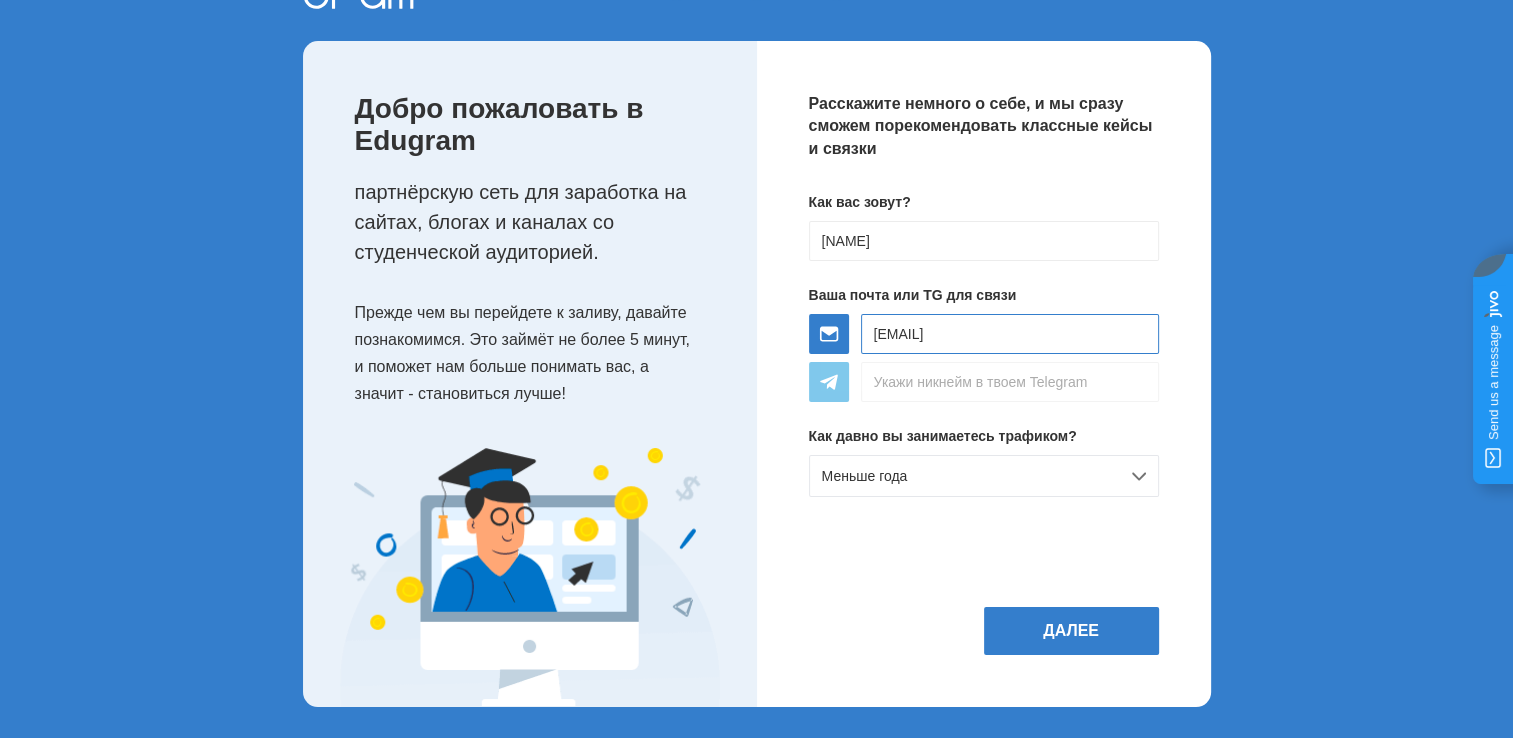 type on "englisheverydaylistening@gmail.com" 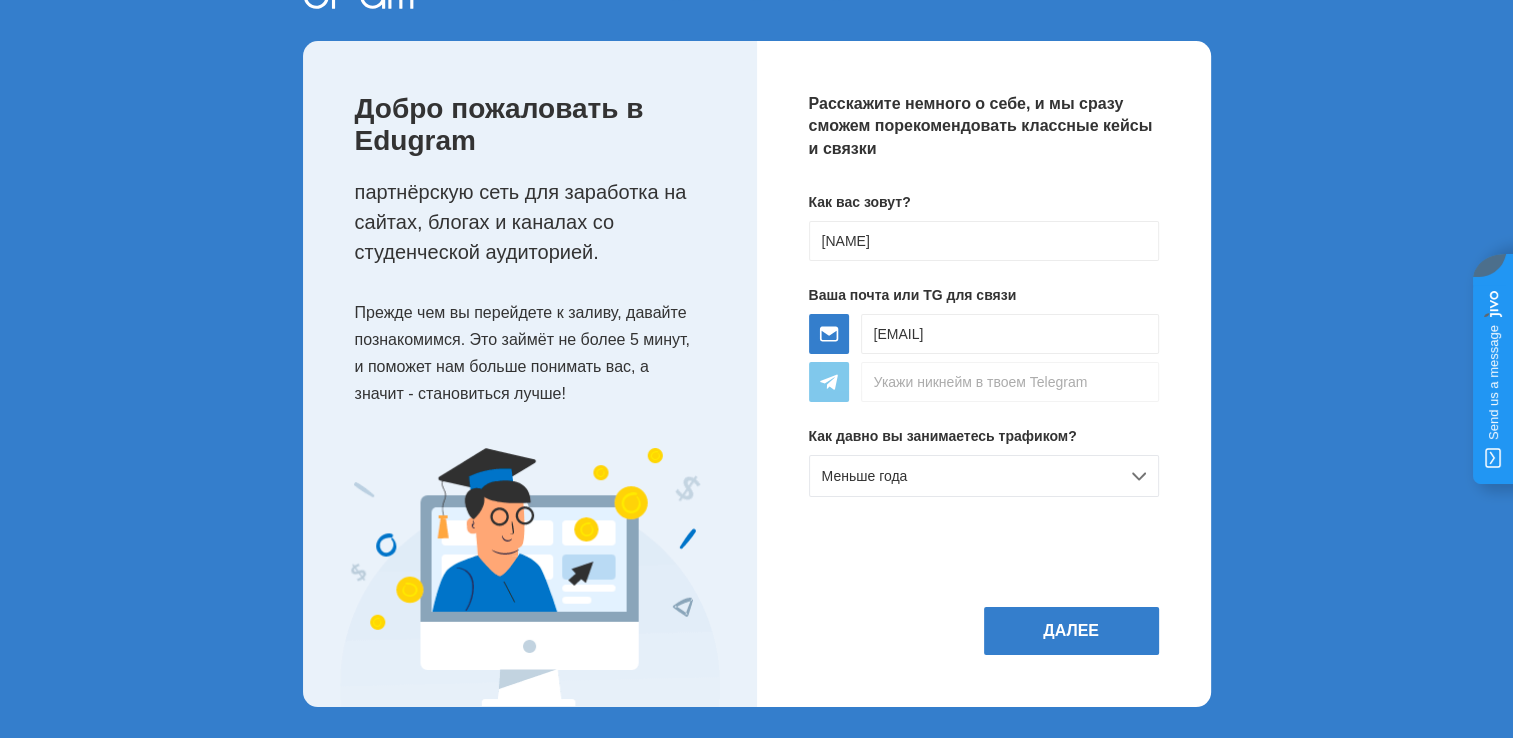 click at bounding box center (1010, 334) 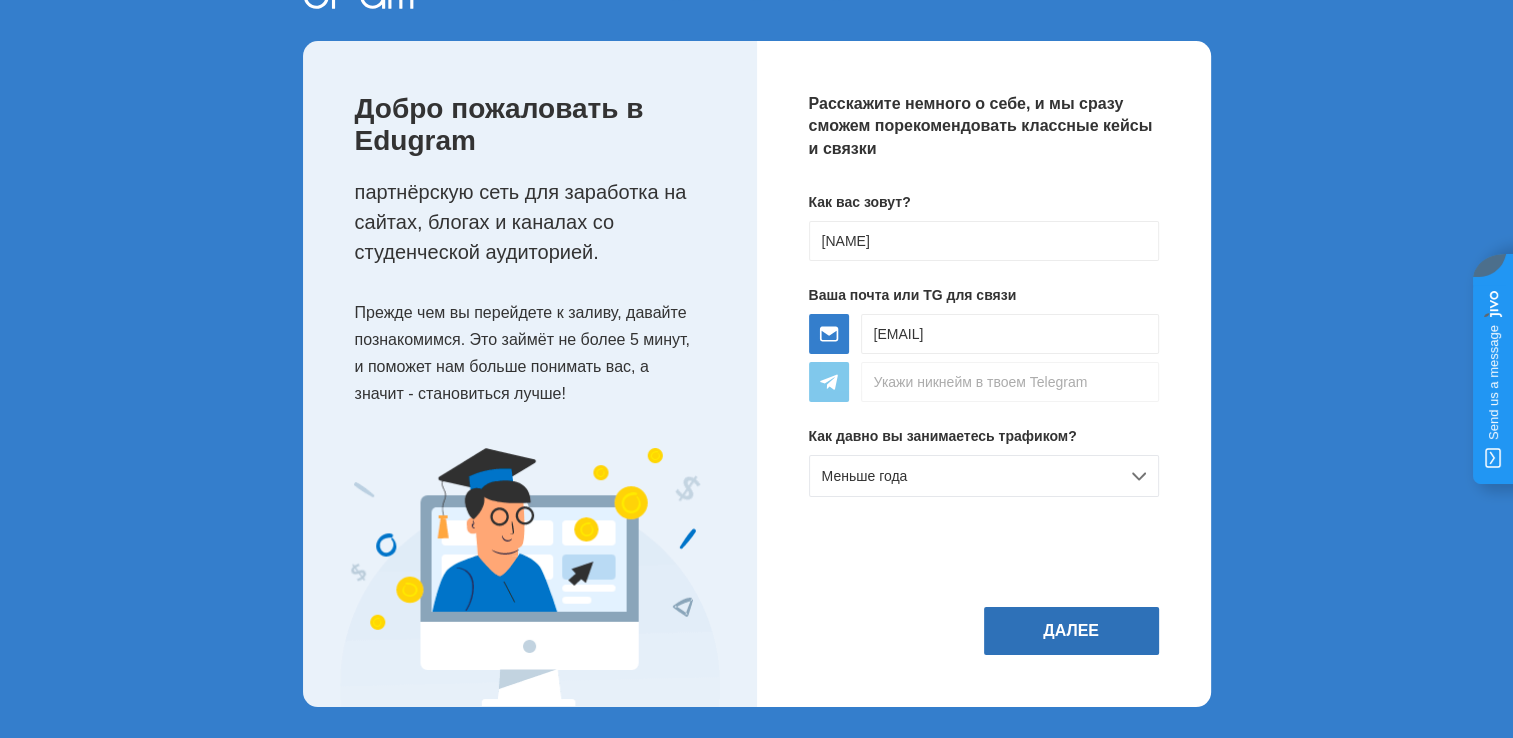 click on "Далее" at bounding box center (1071, 631) 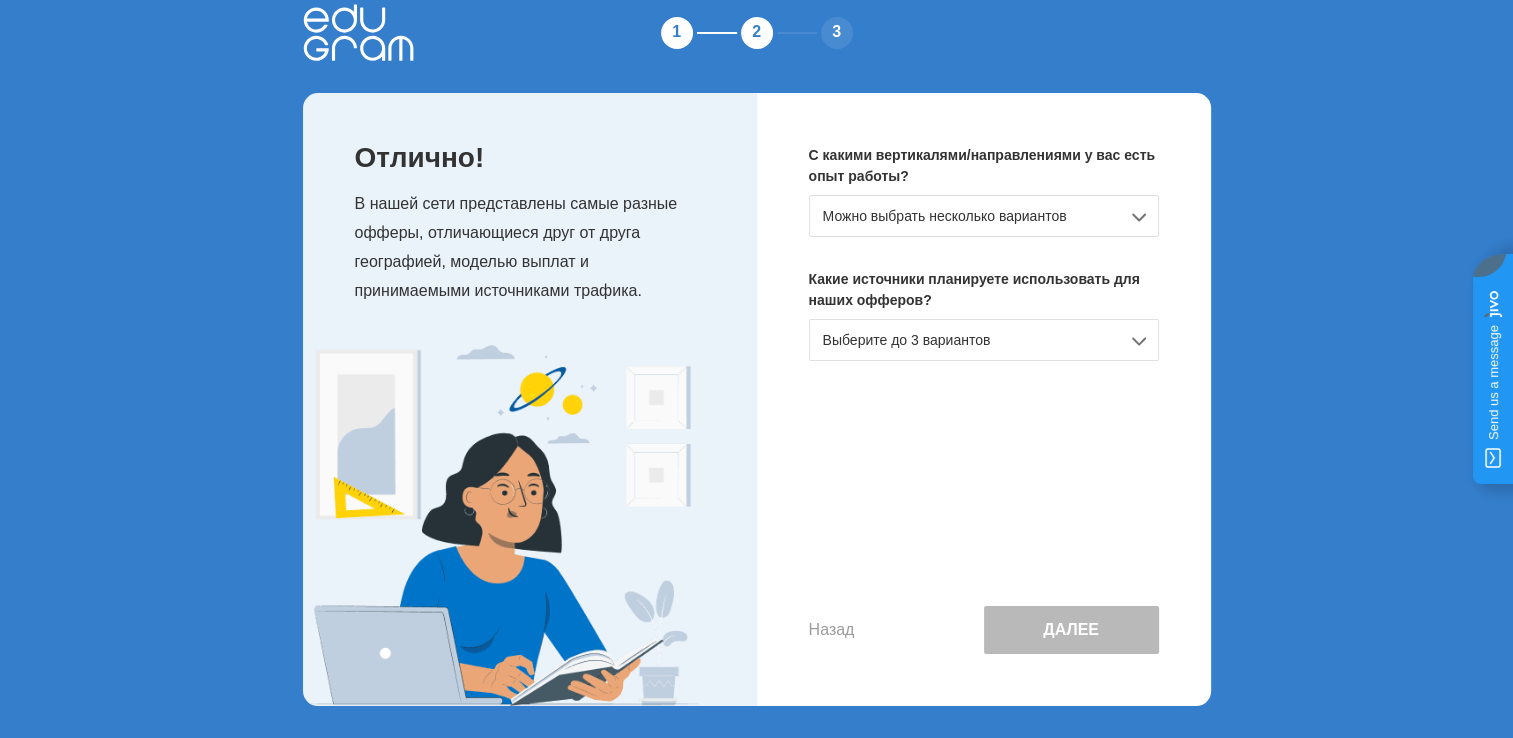 scroll, scrollTop: 0, scrollLeft: 0, axis: both 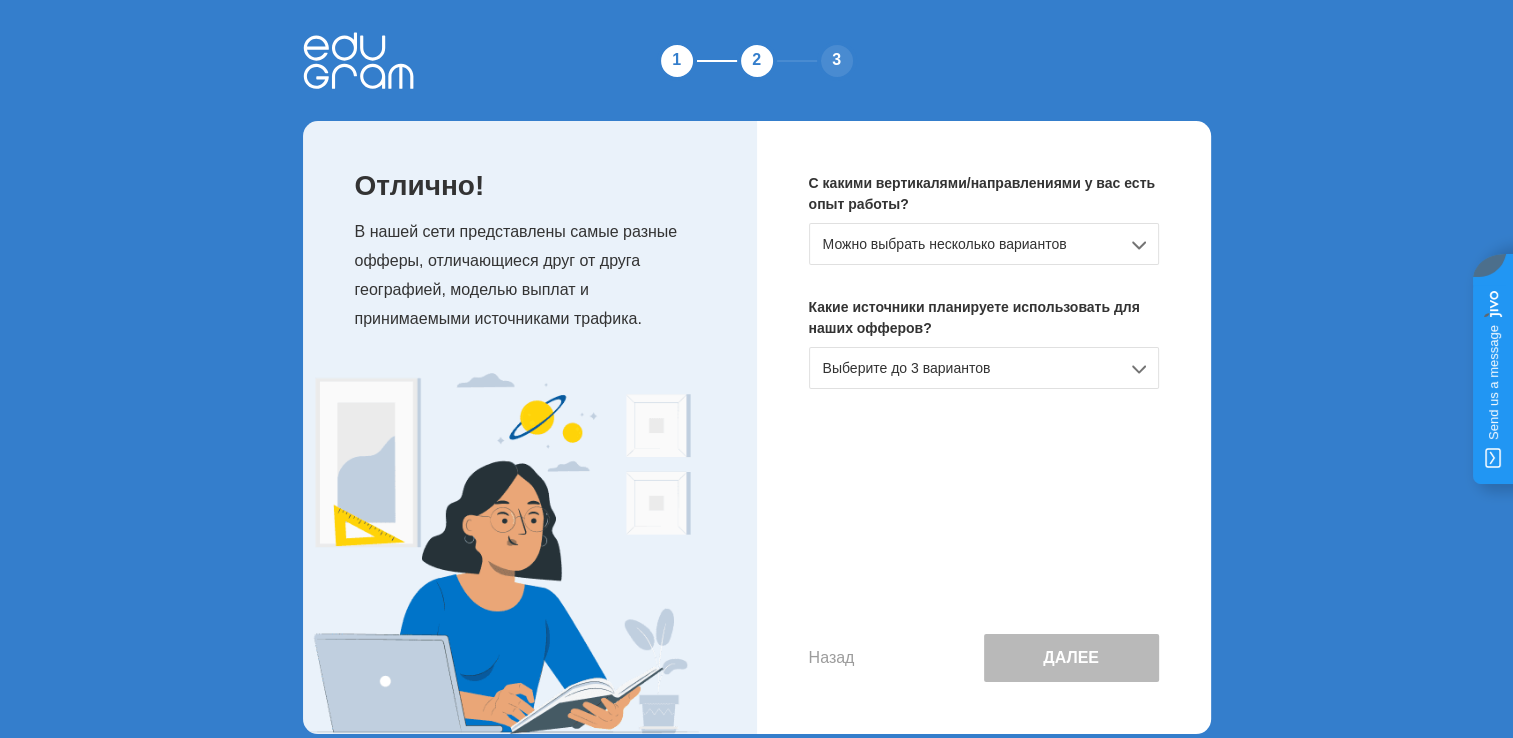 click on "Можно выбрать несколько вариантов" at bounding box center [984, 244] 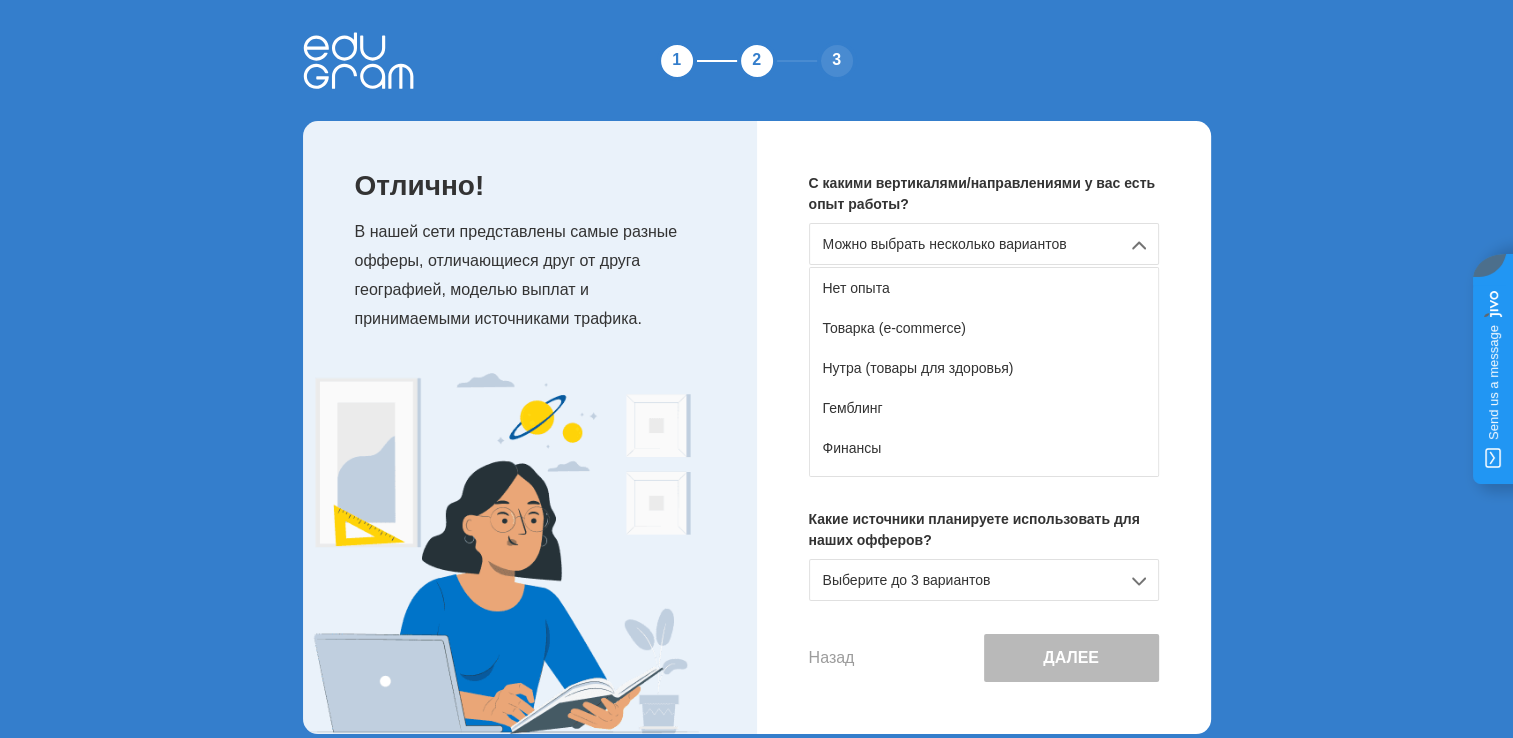 click on "1 2 3 Отлично! В нашей сети представлены самые разные офферы, отличающиеся друг от друга географией, моделью выплат и принимаемыми источниками трафика. С какими вертикалями/направлениями у вас есть опыт работы? Можно выбрать несколько вариантов Нет опыта Товарка (e-commerce) Нутра (товары для здоровья) Гемблинг Финансы Дейтинг Адалт Образовательные услуги, эссе, райтинг Инфобизнес HR (вакансии) Крипта Игры, приложения Свипстейки/лидген Другое Какие источники планируете использовать для наших офферов? Выберите до 3 вариантов Назад Далее" at bounding box center (756, 383) 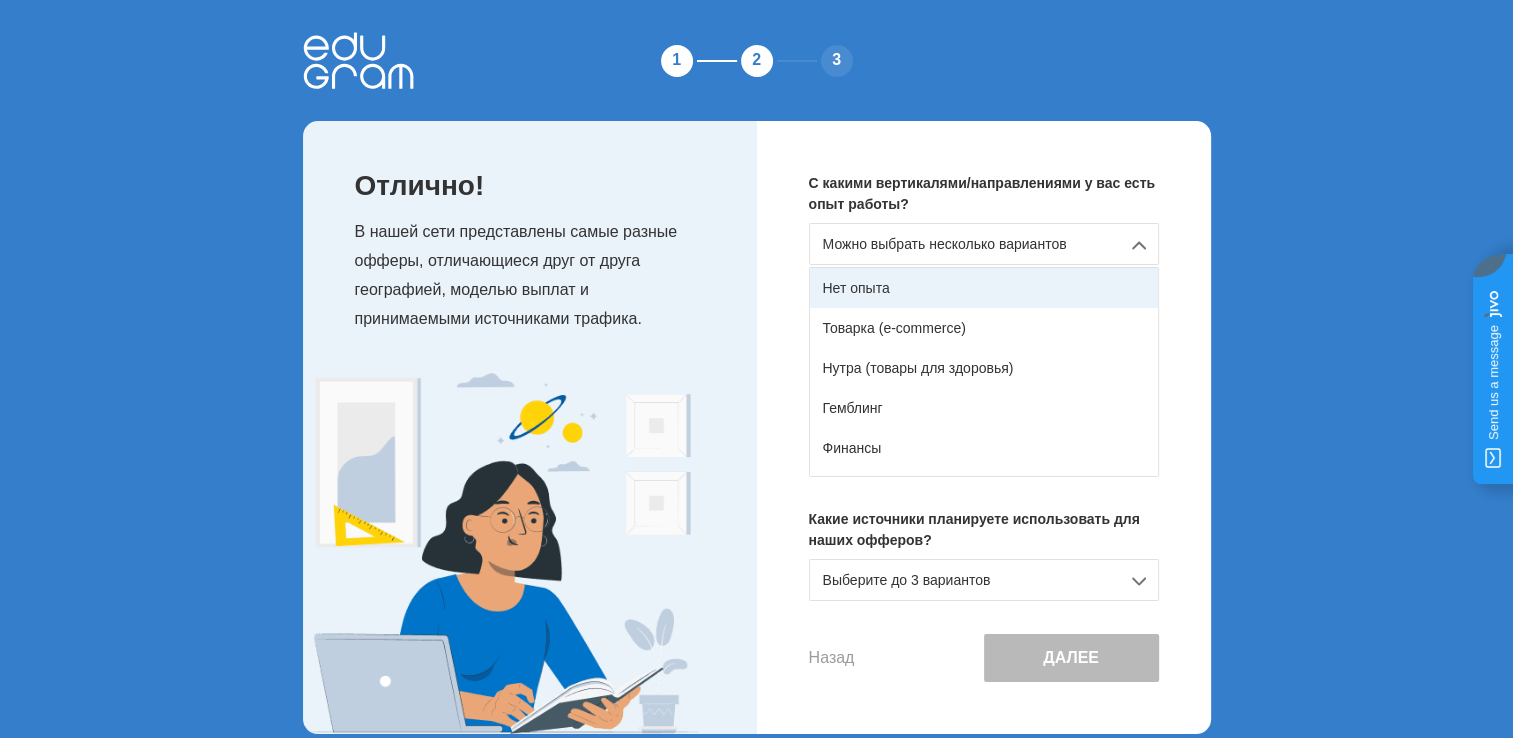 click on "Нет опыта" at bounding box center (984, 288) 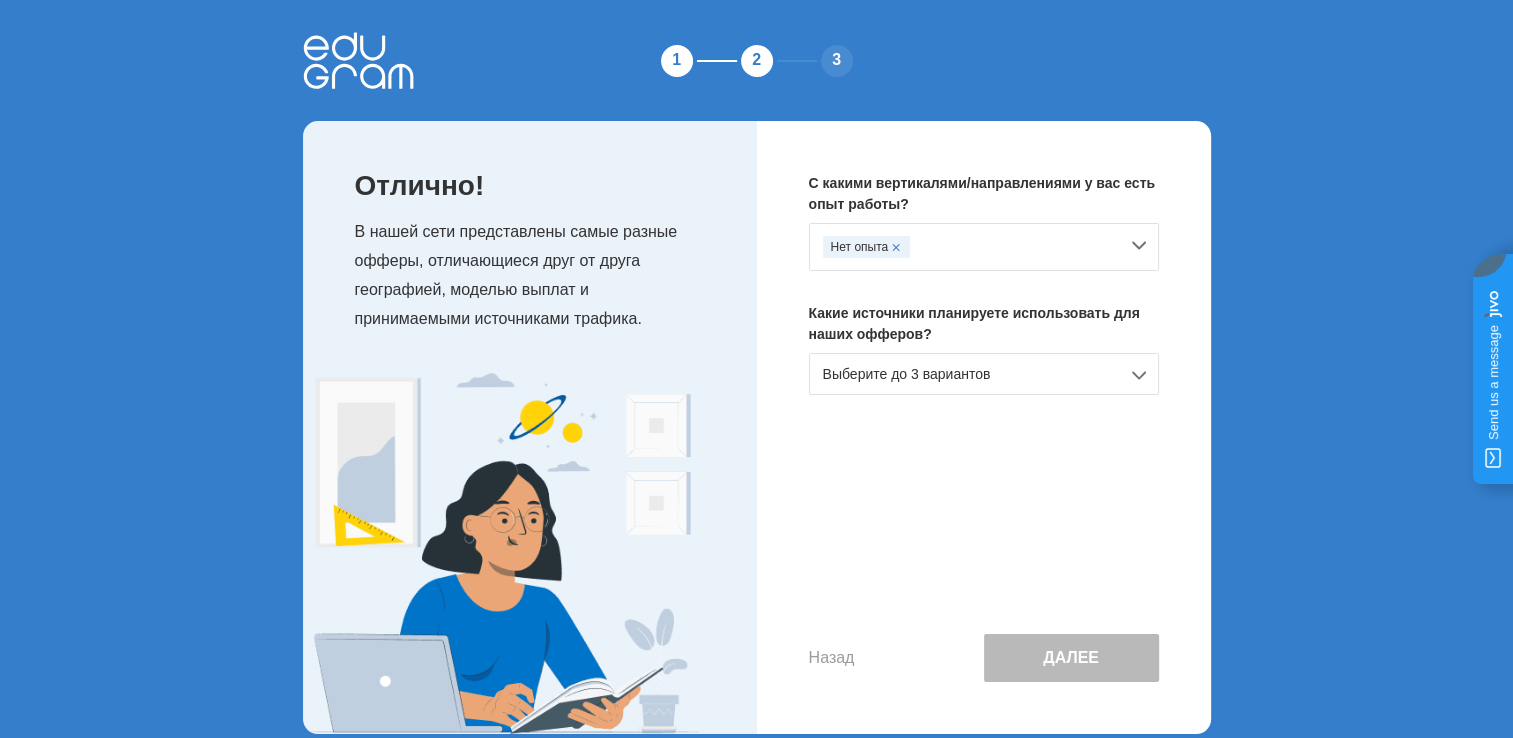 click on "Выберите до 3 вариантов" at bounding box center [984, 374] 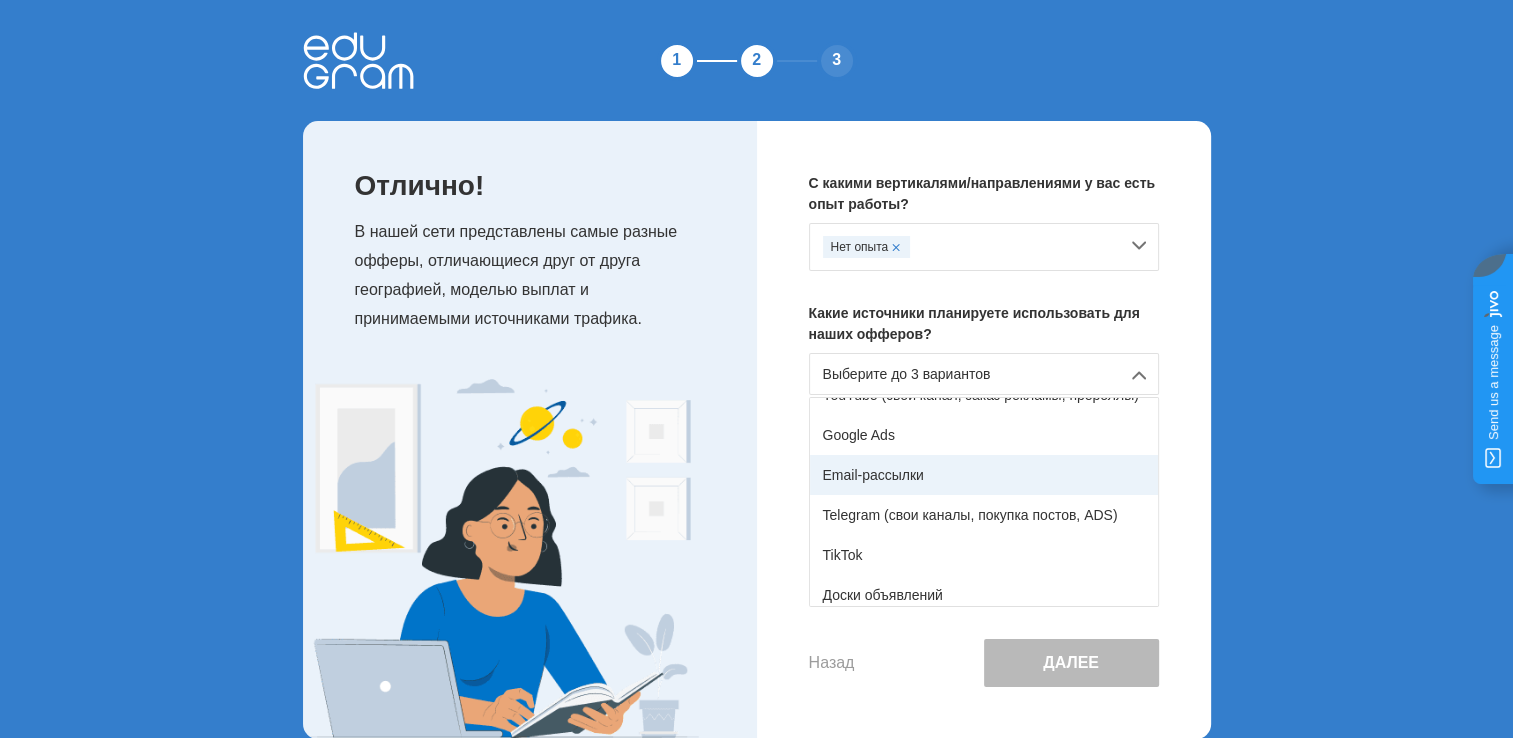 scroll, scrollTop: 100, scrollLeft: 0, axis: vertical 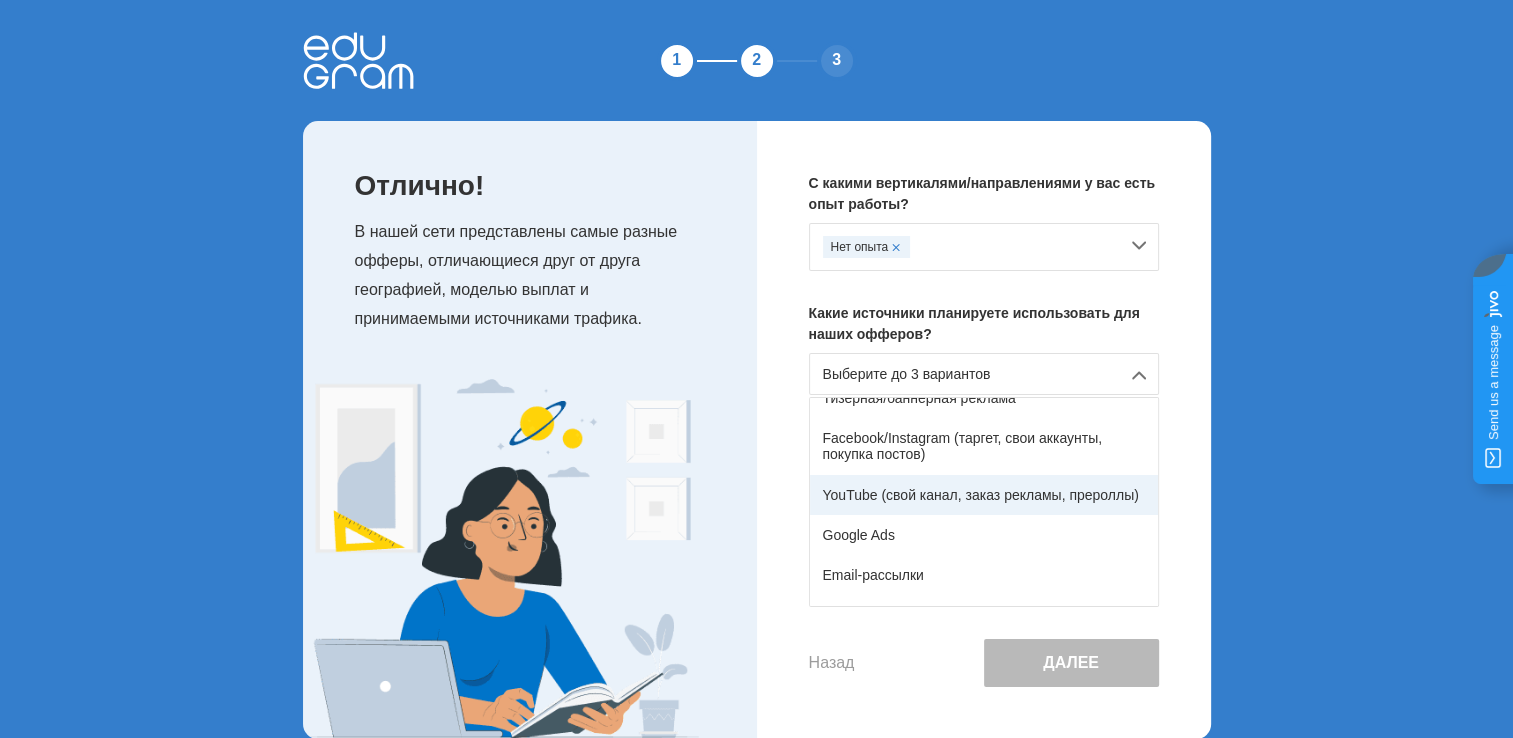 click on "YouTube (свой канал, заказ рекламы, прероллы)" at bounding box center (984, 495) 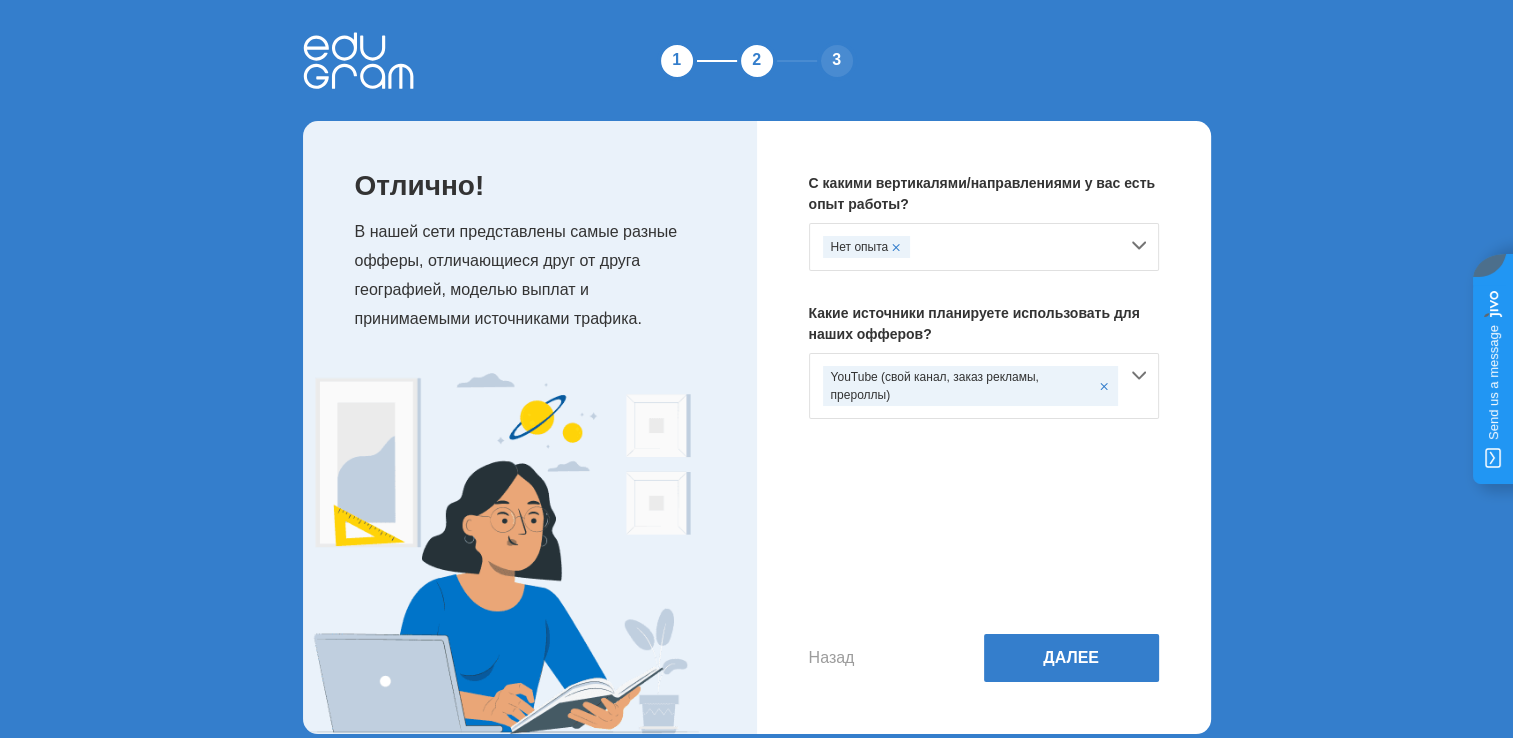 click on "Нет опыта" at bounding box center (970, 247) 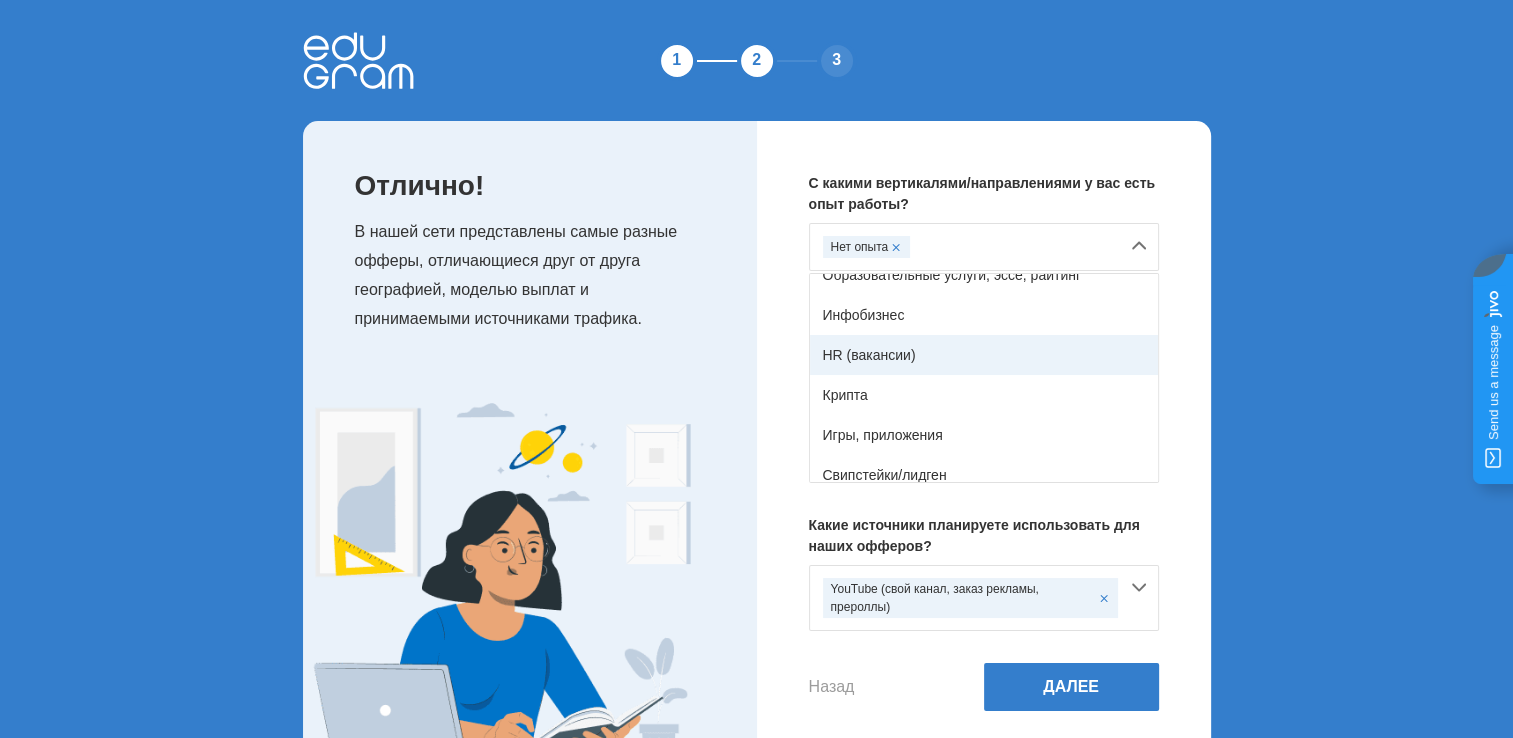 scroll, scrollTop: 352, scrollLeft: 0, axis: vertical 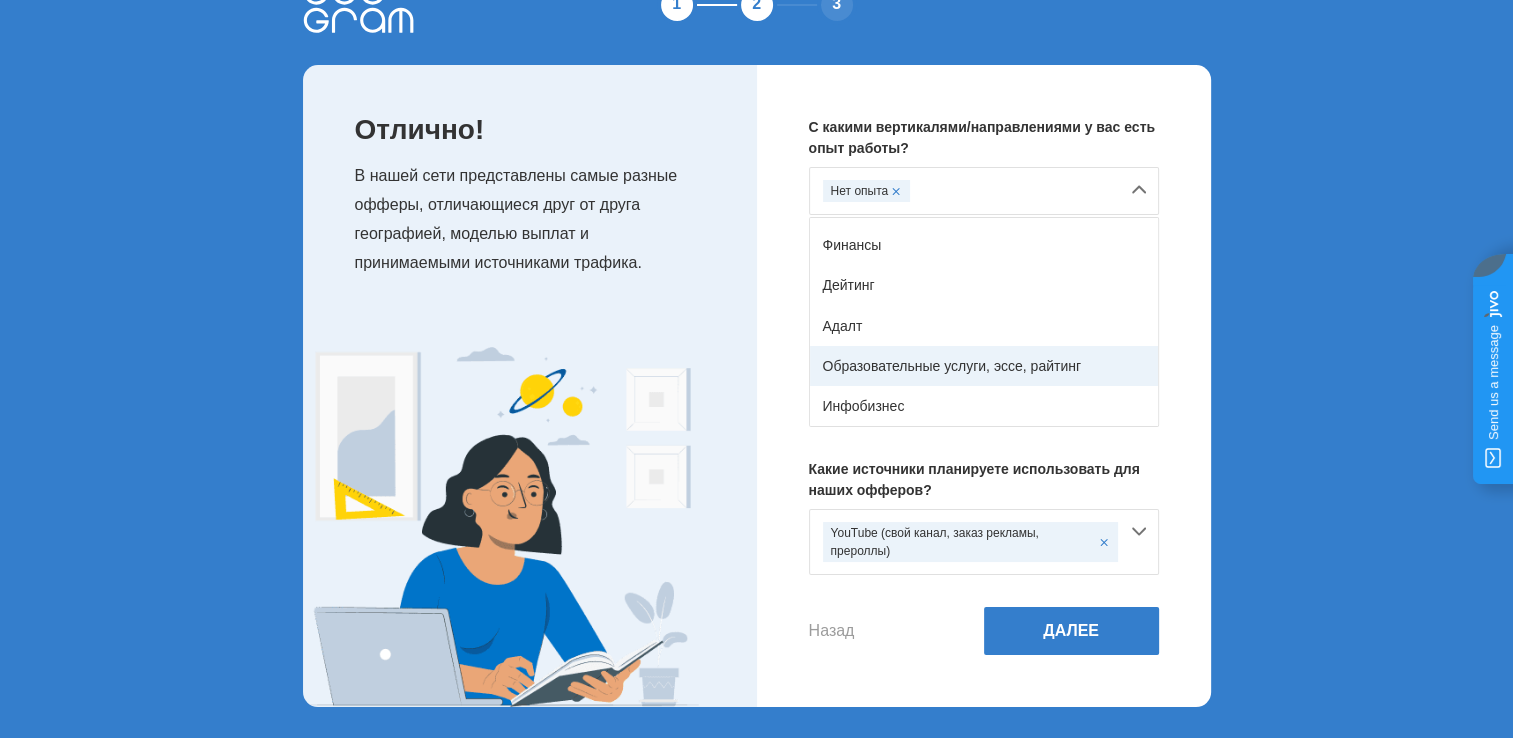click on "Образовательные услуги, эссе, райтинг" at bounding box center [984, 366] 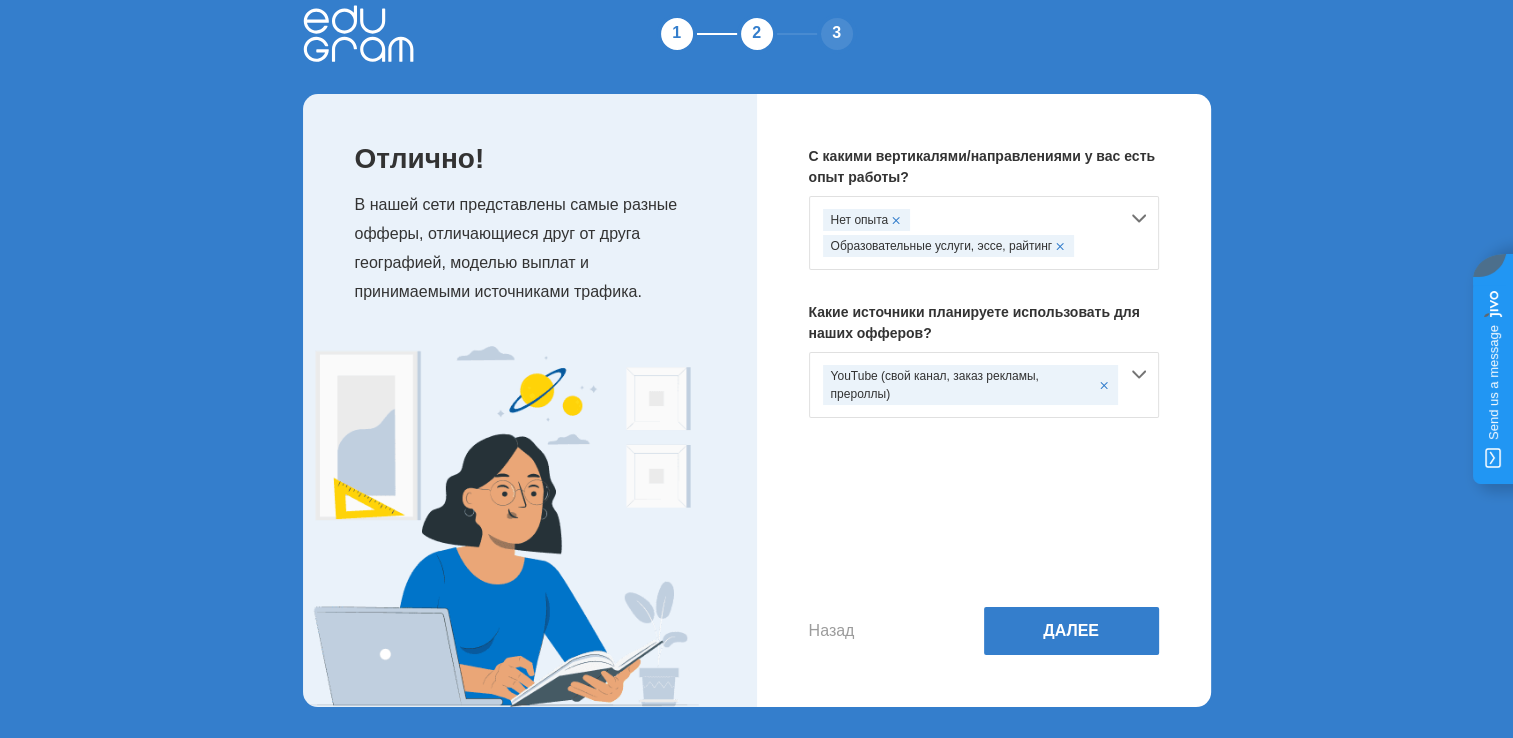 click at bounding box center [896, 220] 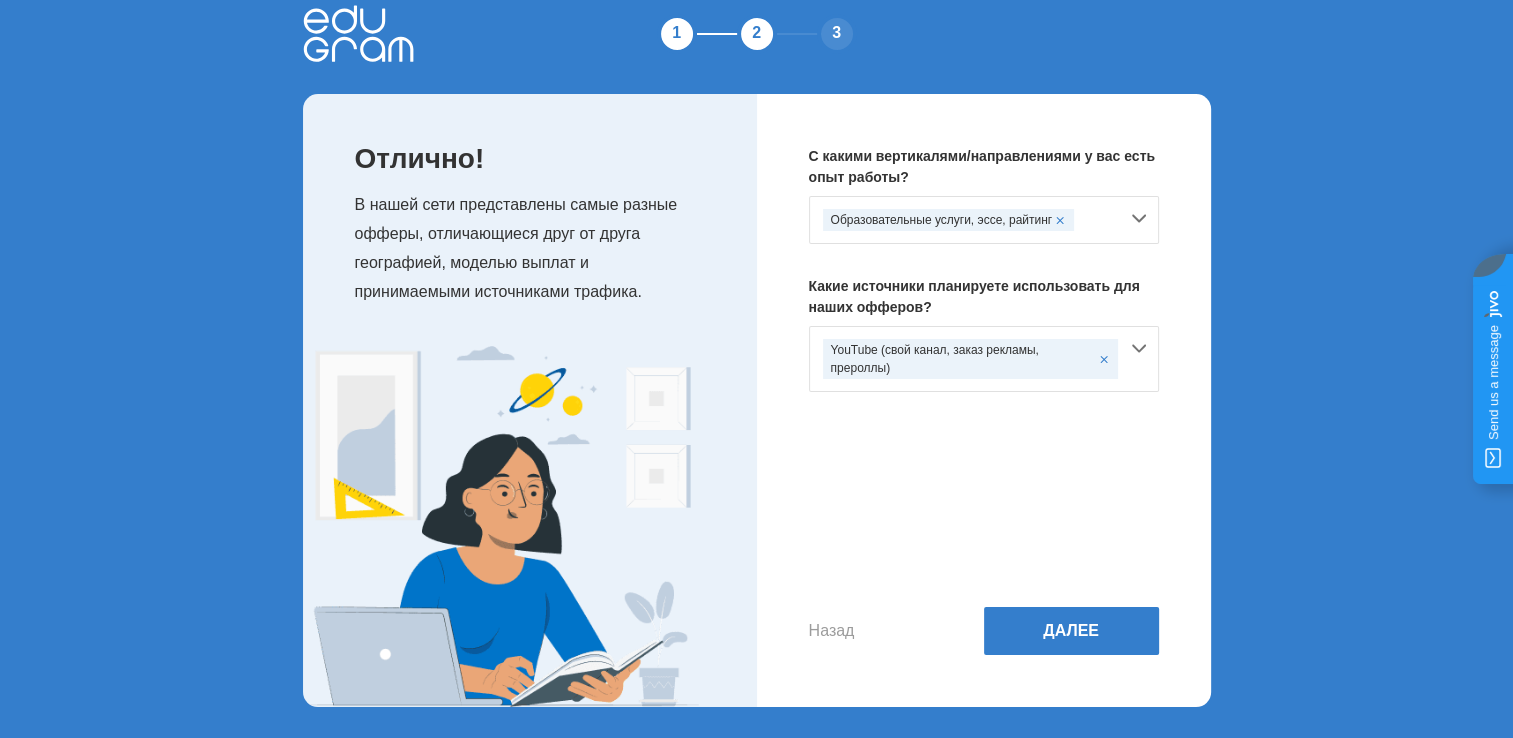 click on "Образовательные услуги, эссе, райтинг" at bounding box center (984, 220) 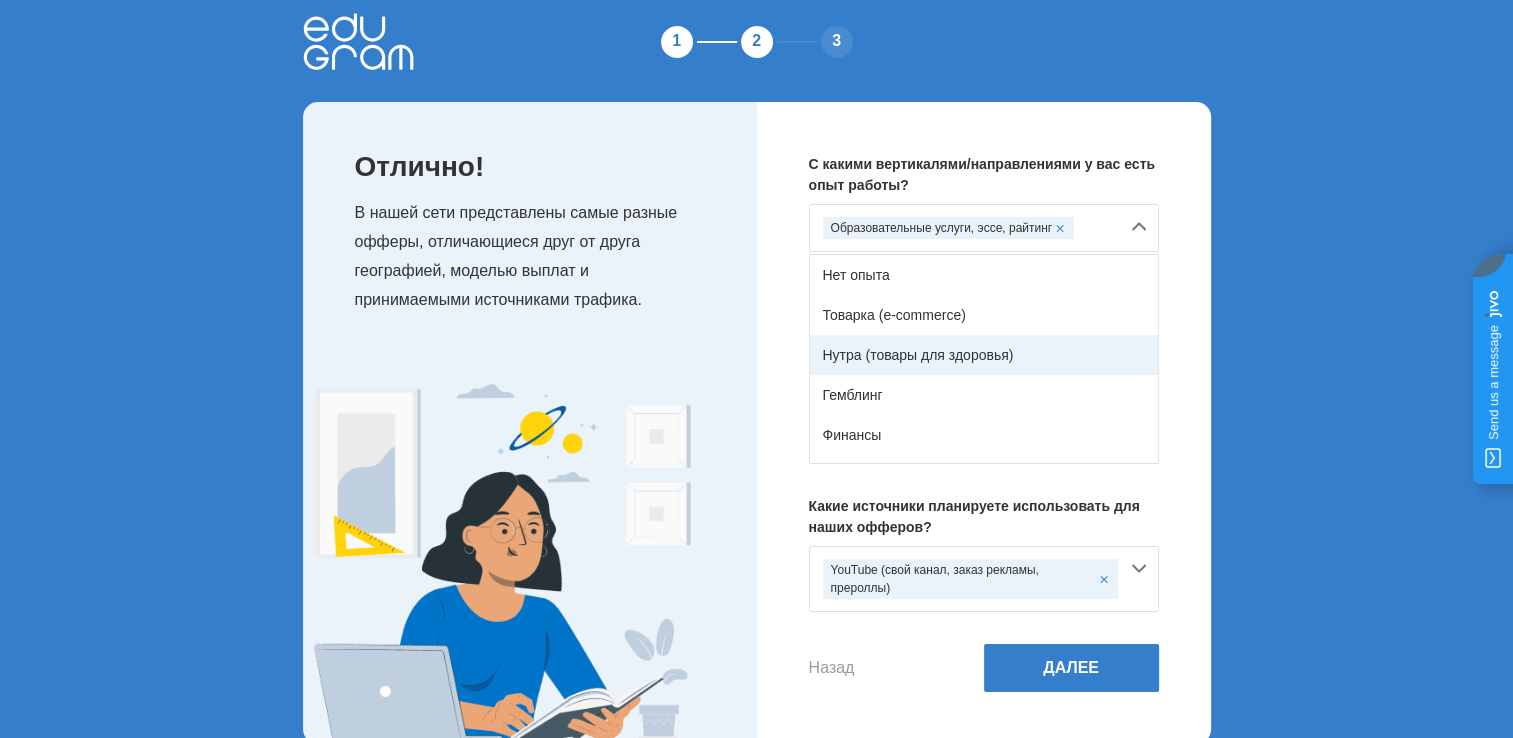 scroll, scrollTop: 0, scrollLeft: 0, axis: both 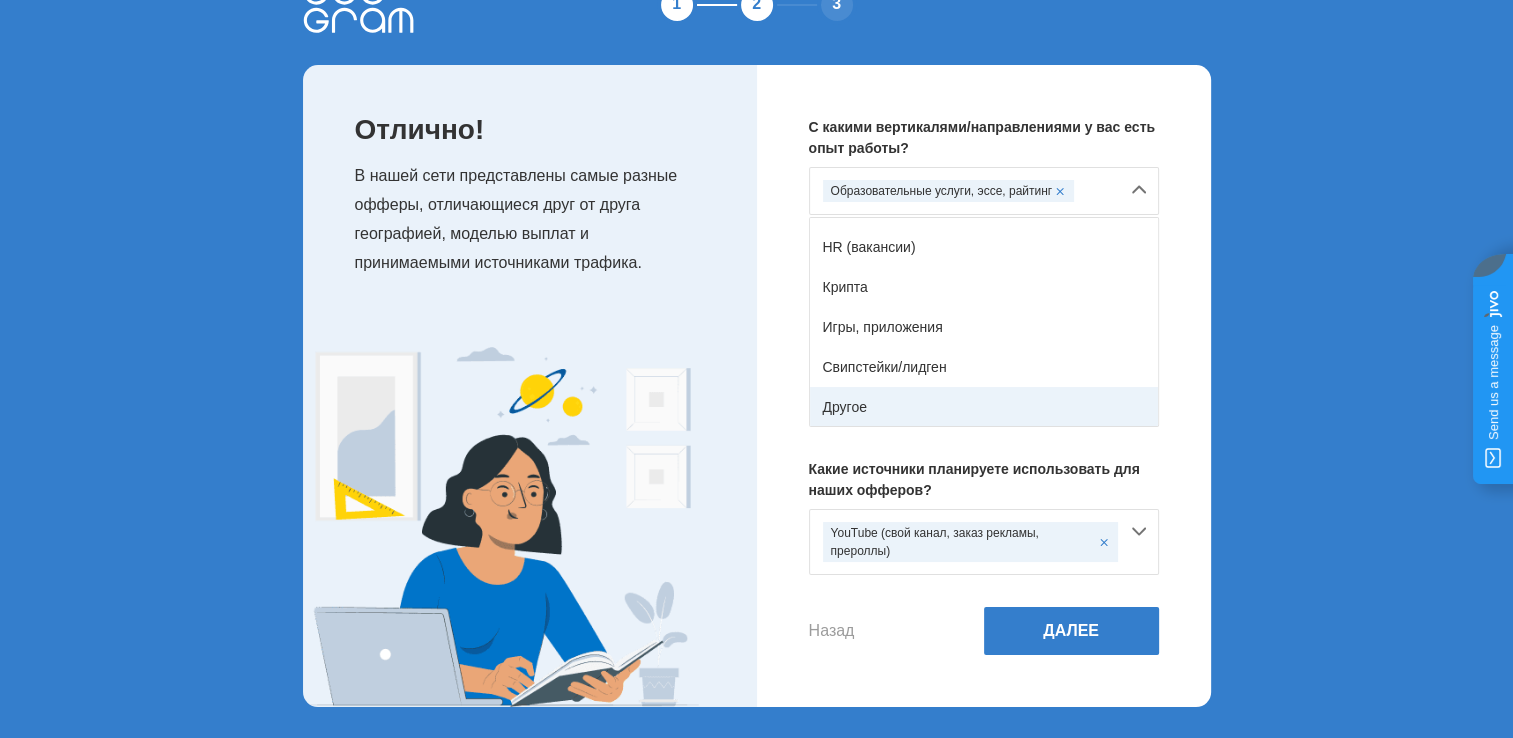 click on "Другое" at bounding box center (984, 407) 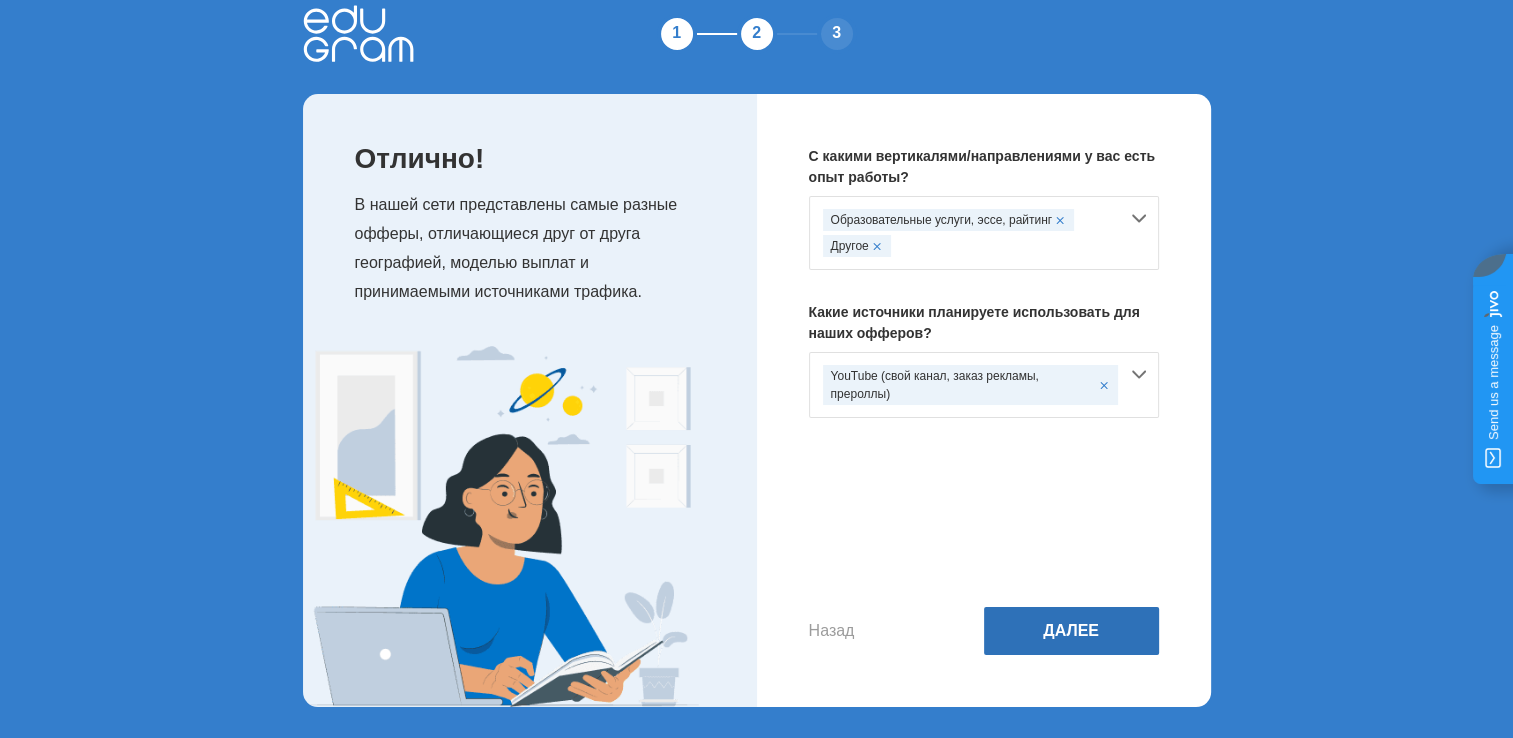 click on "Далее" at bounding box center (1071, 631) 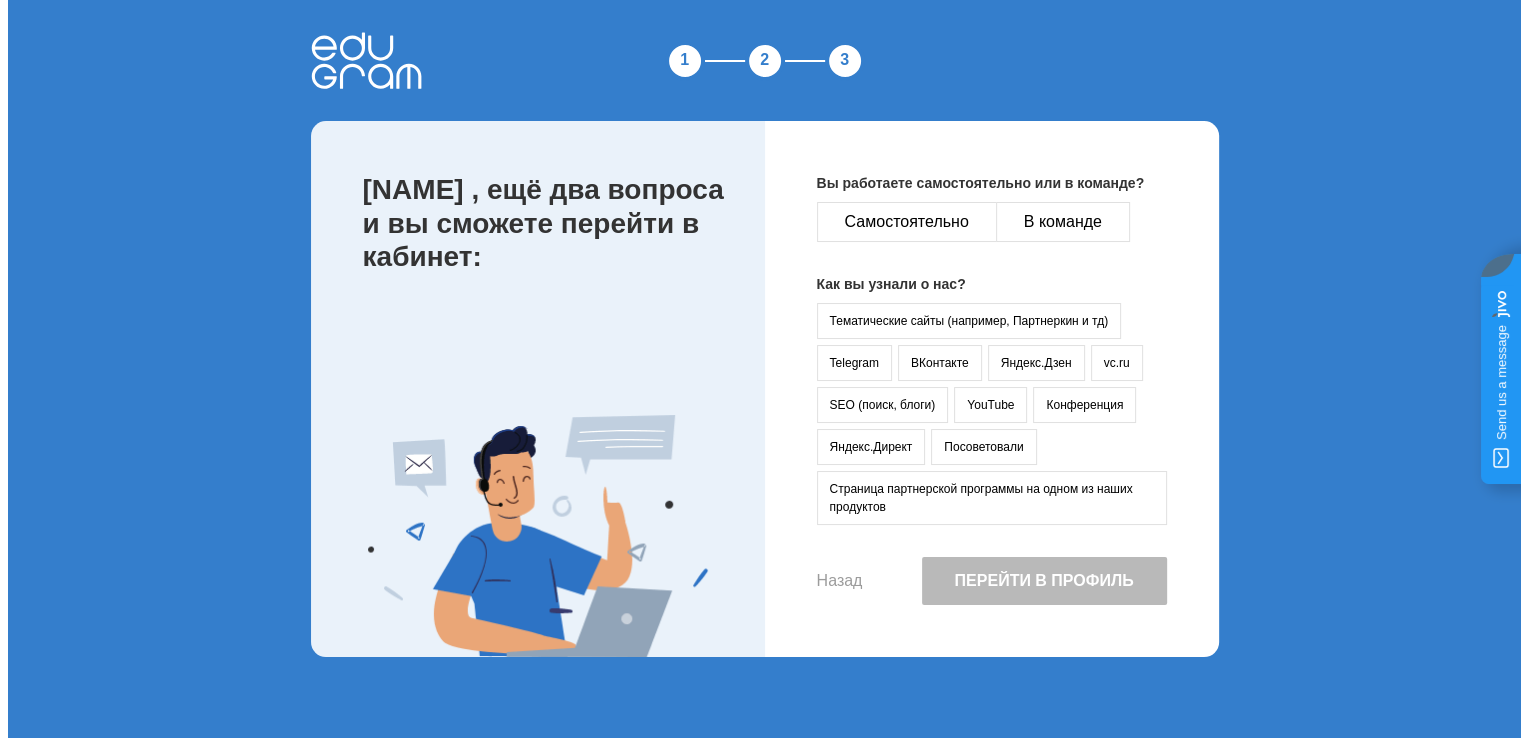 scroll, scrollTop: 0, scrollLeft: 0, axis: both 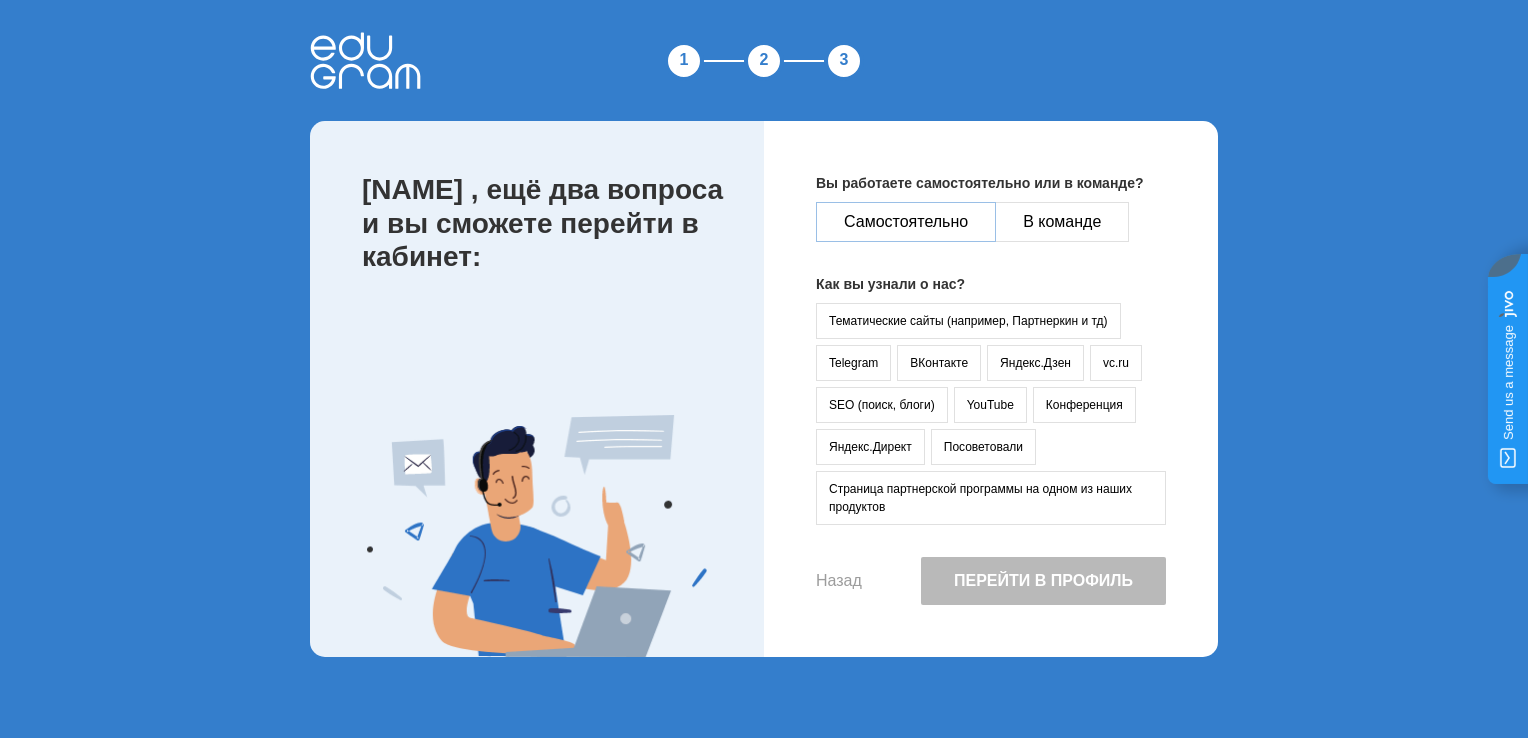 click on "Самостоятельно" at bounding box center (906, 222) 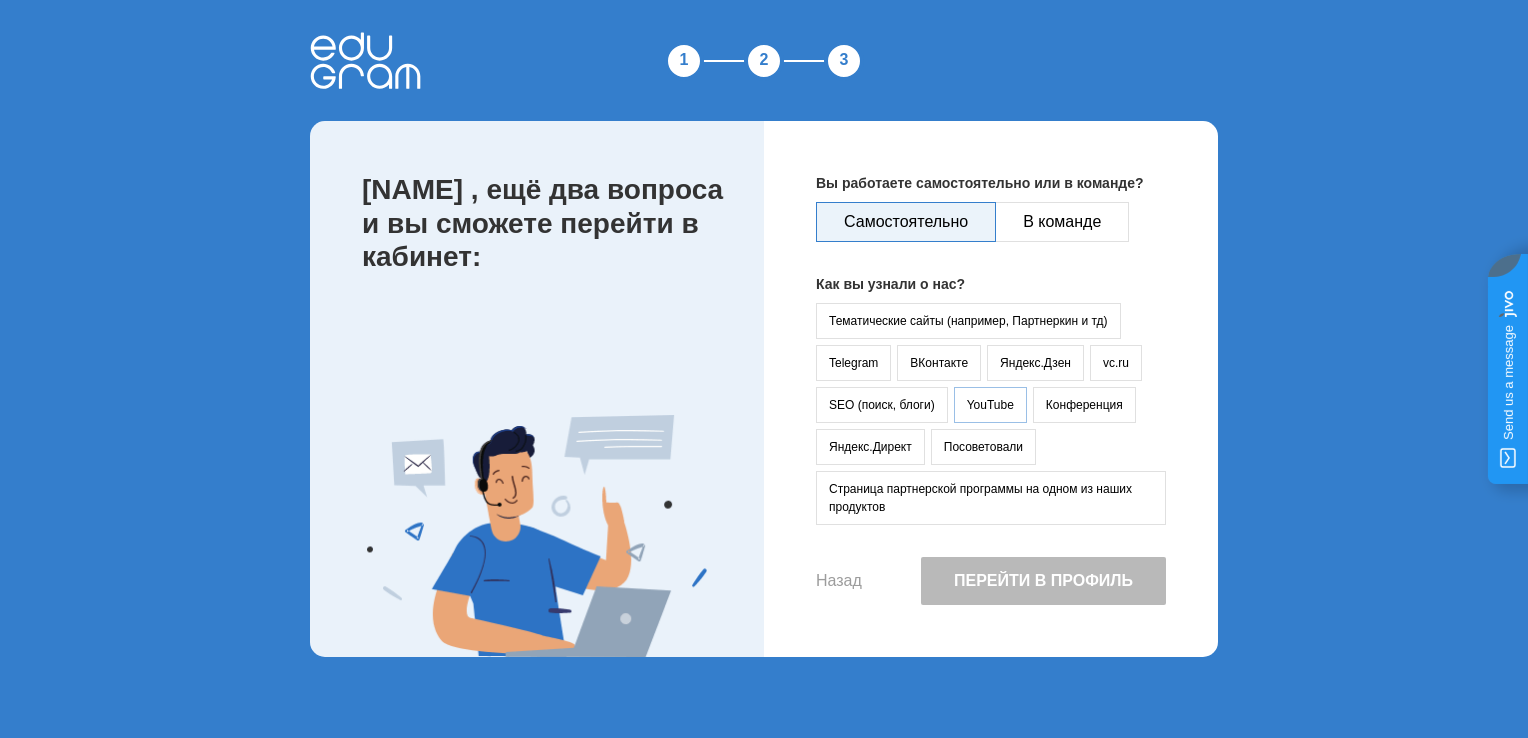 click on "YouTube" at bounding box center (990, 405) 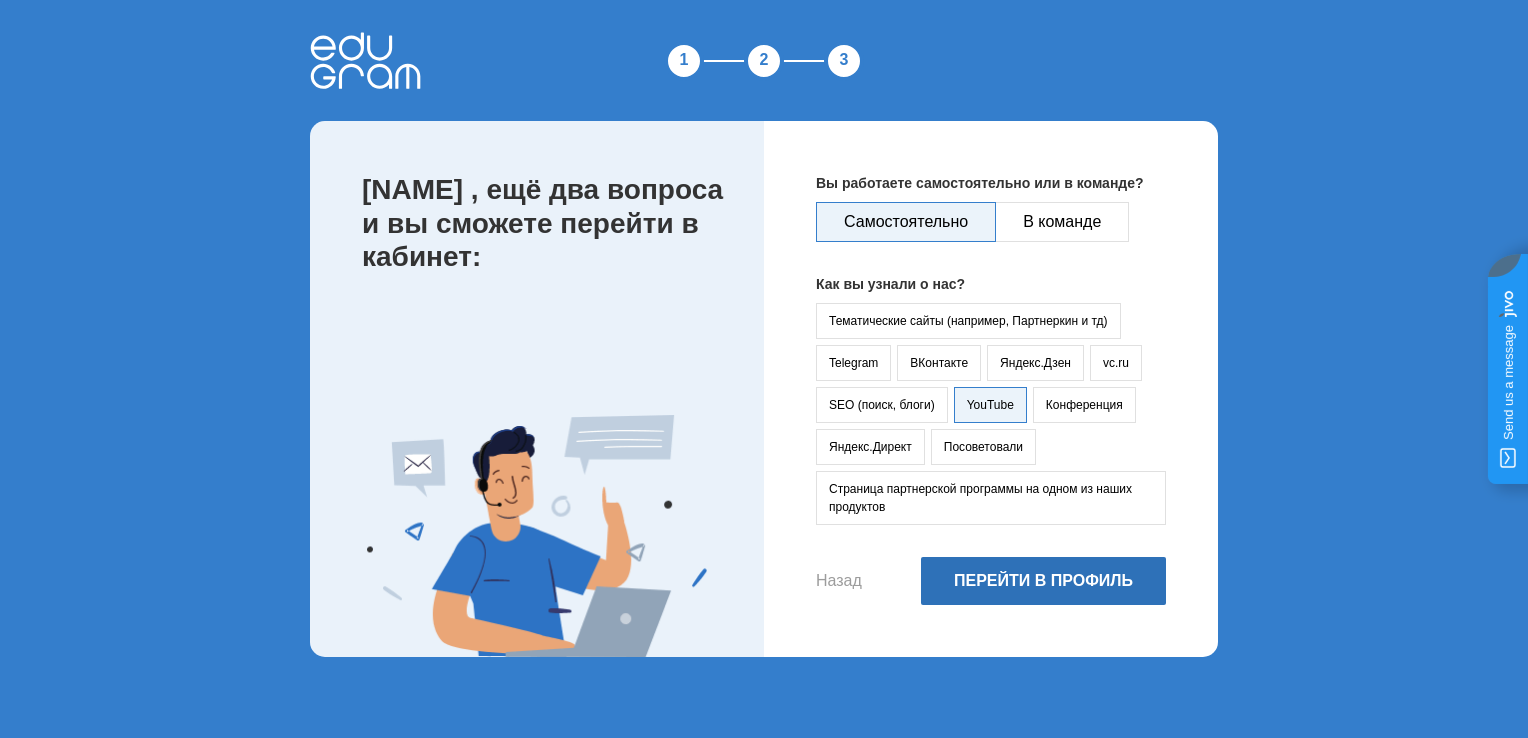 click on "Перейти в профиль" at bounding box center [1043, 581] 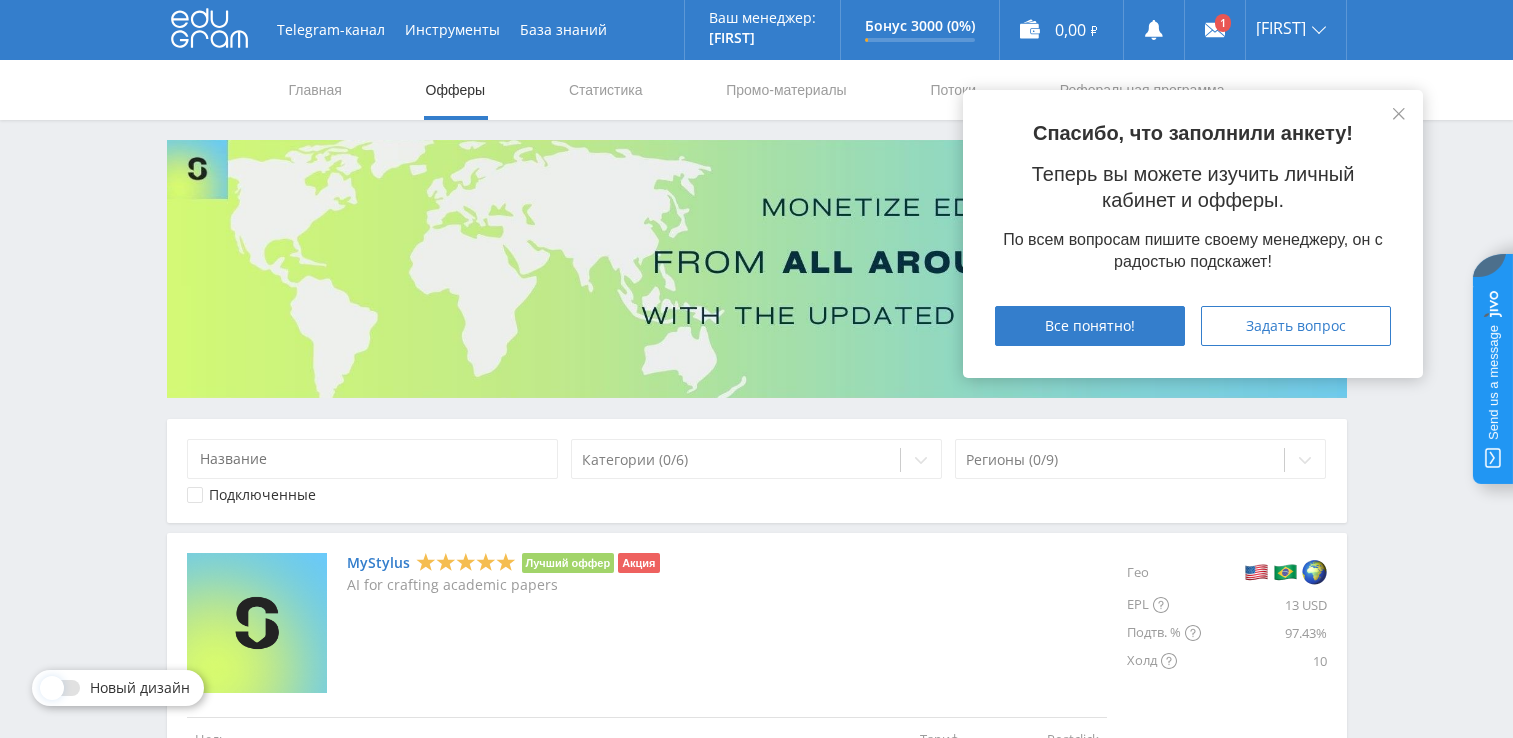scroll, scrollTop: 0, scrollLeft: 0, axis: both 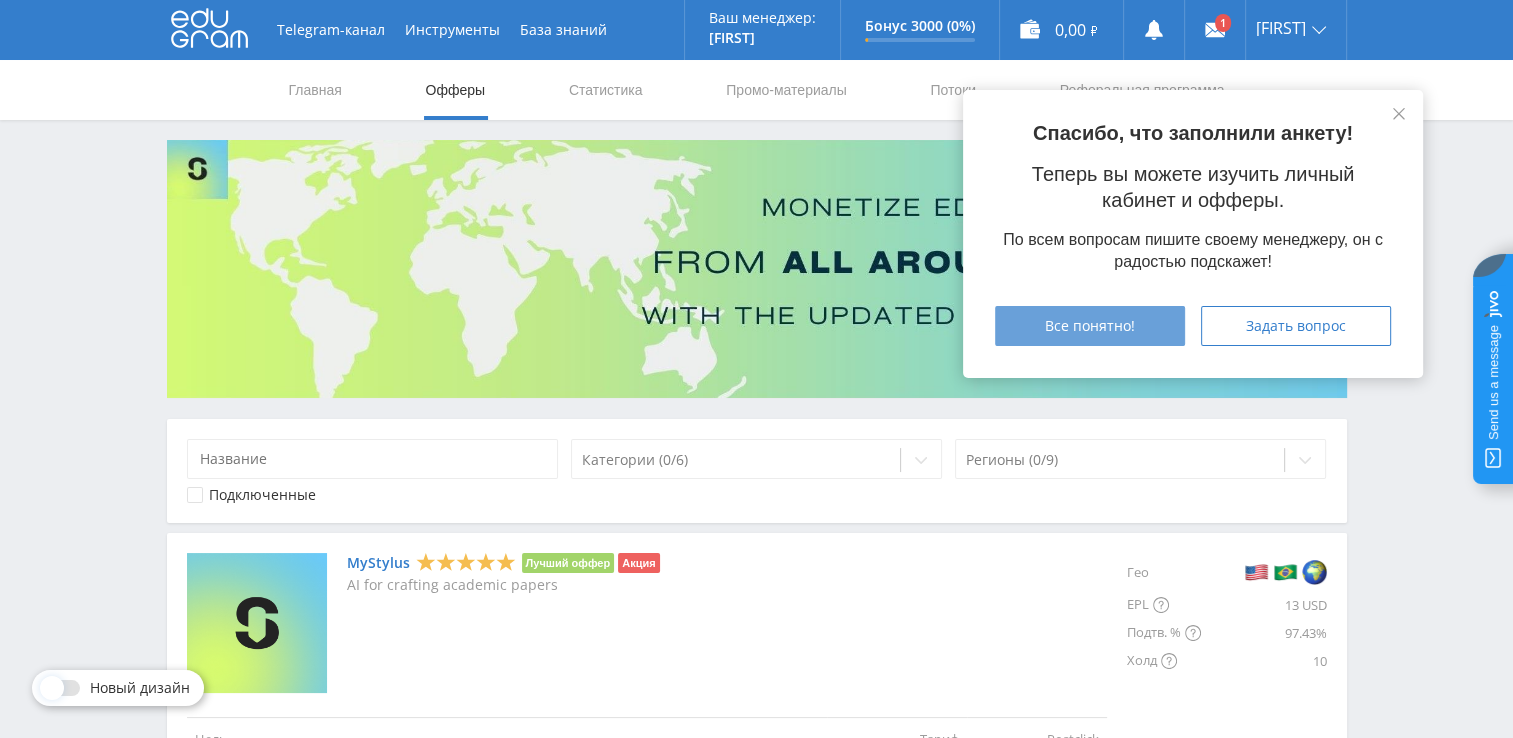 click on "Все понятно!" at bounding box center (1090, 326) 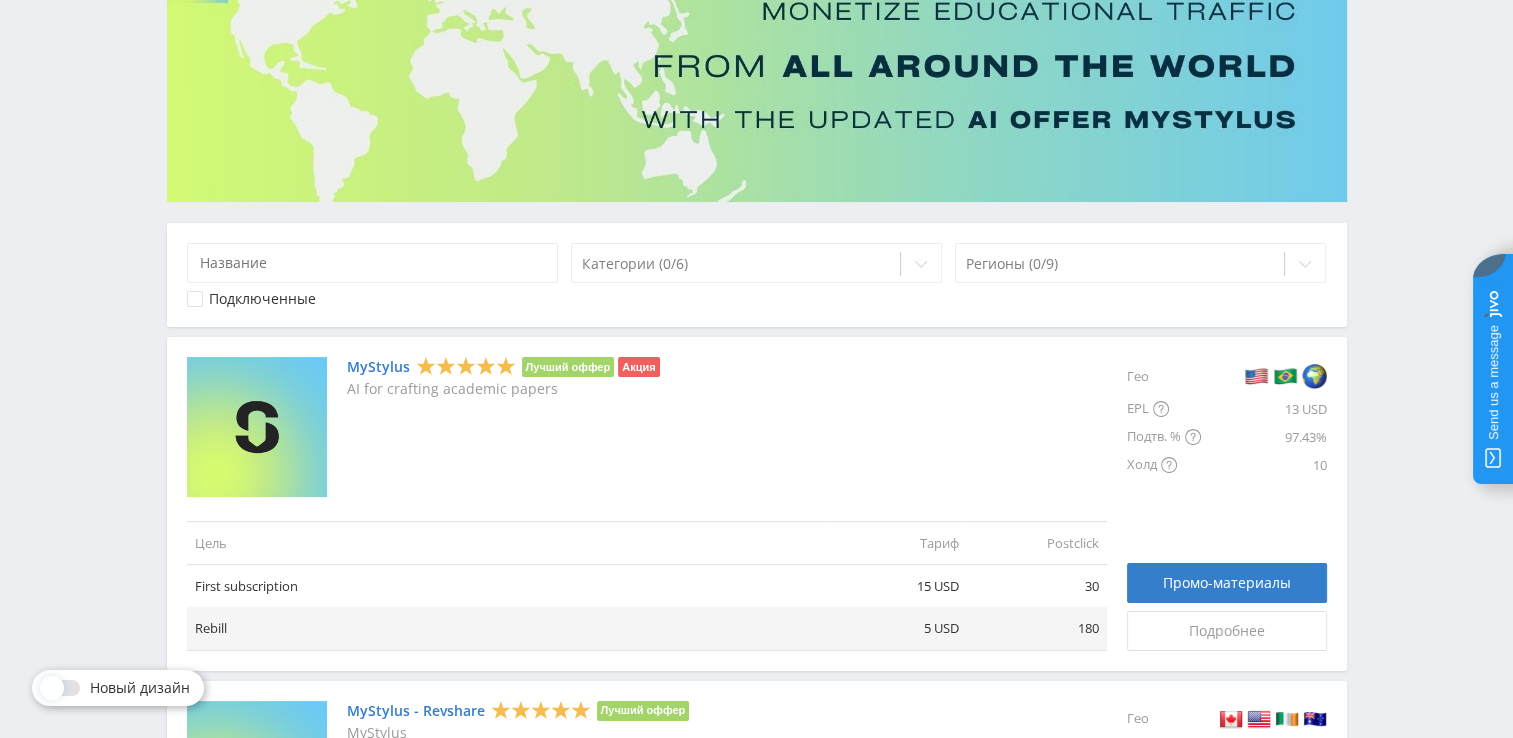 scroll, scrollTop: 200, scrollLeft: 0, axis: vertical 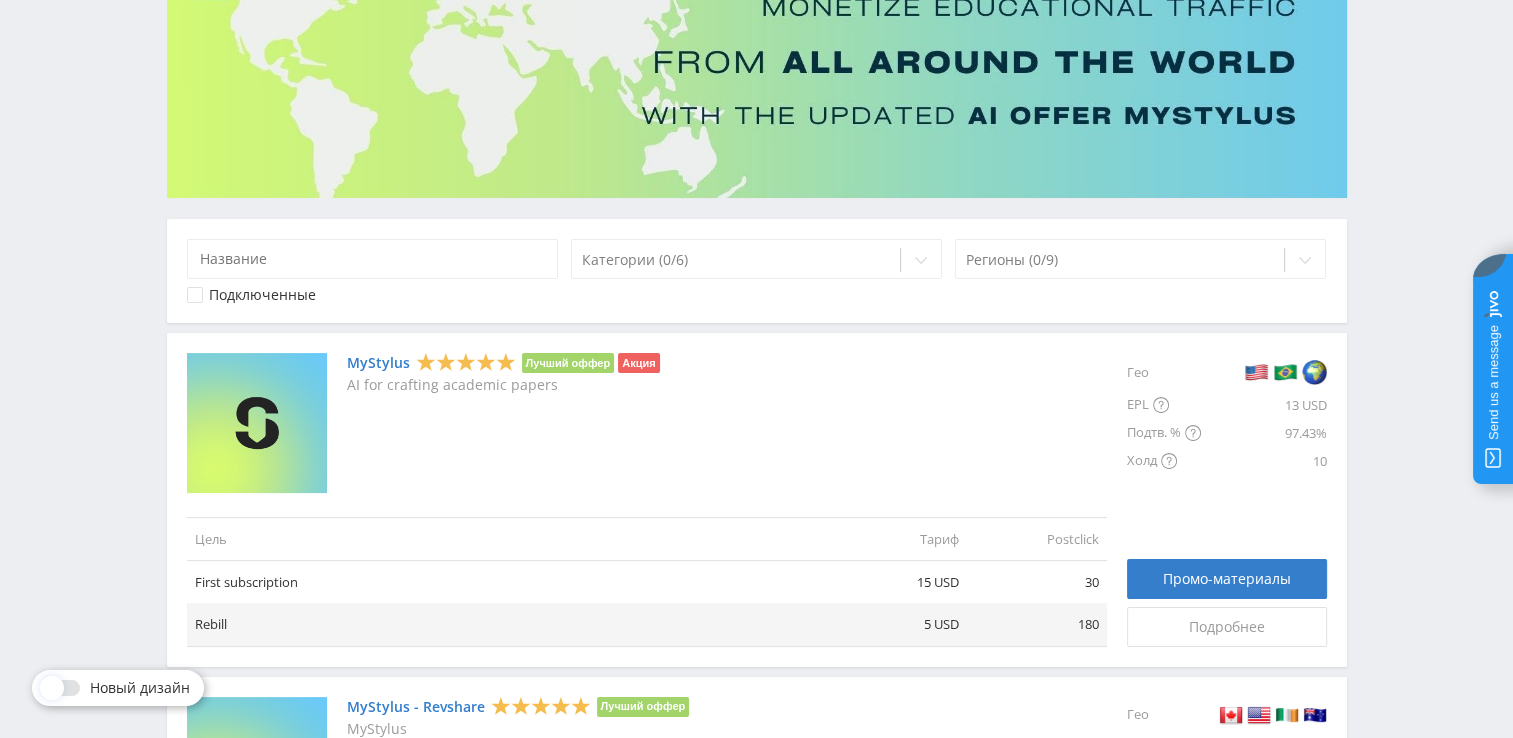 click on "MyStylus" at bounding box center [378, 363] 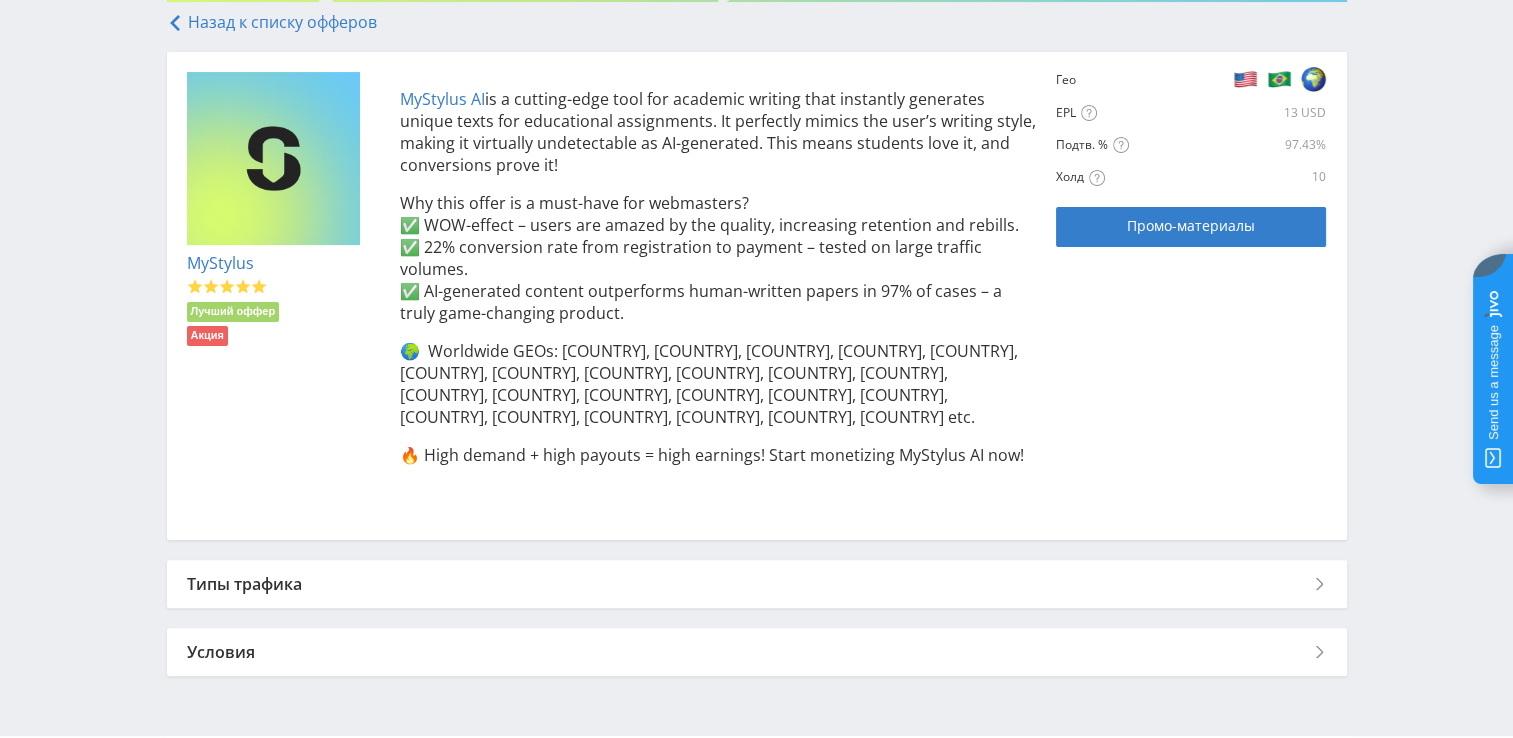 scroll, scrollTop: 400, scrollLeft: 0, axis: vertical 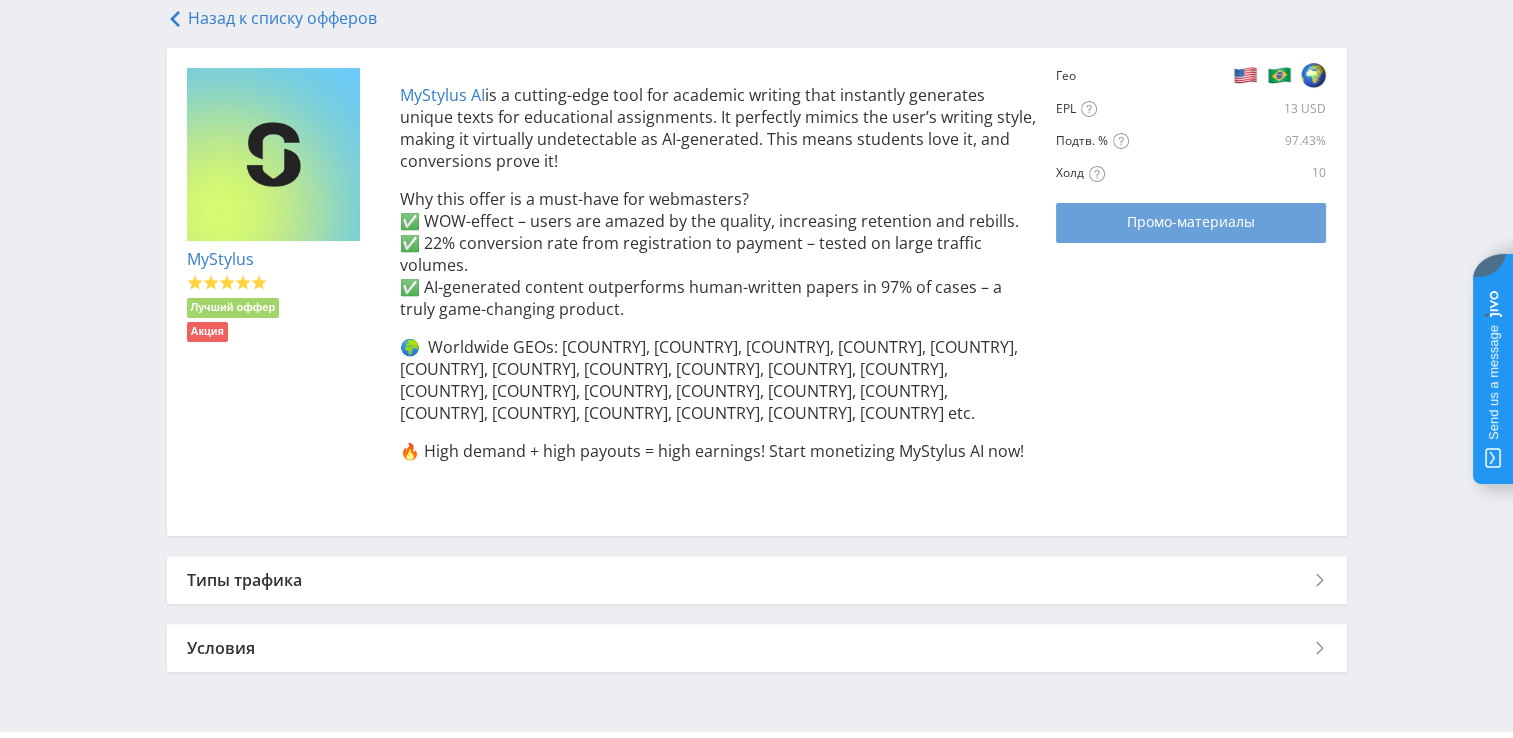 click on "Промо-материалы" at bounding box center [1191, 222] 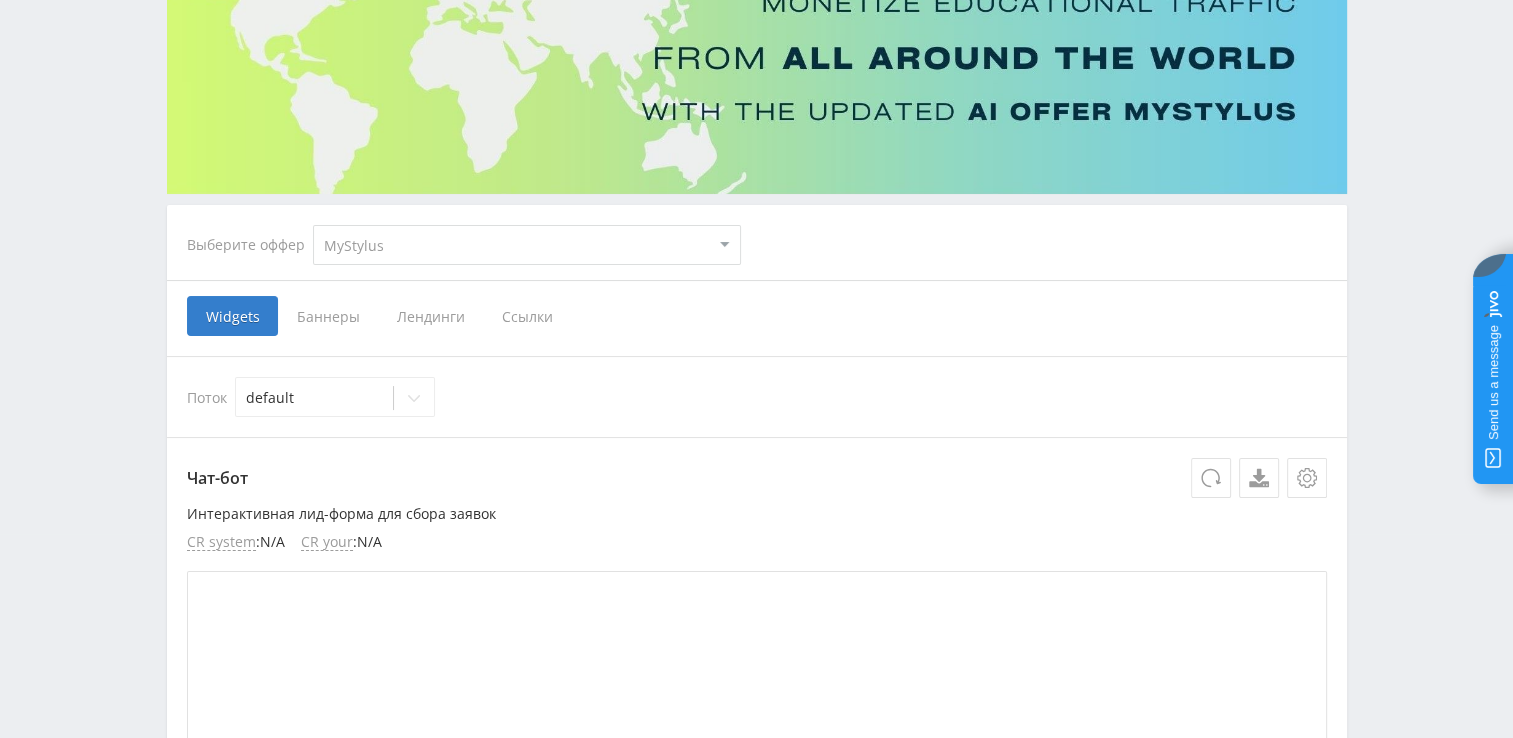 scroll, scrollTop: 200, scrollLeft: 0, axis: vertical 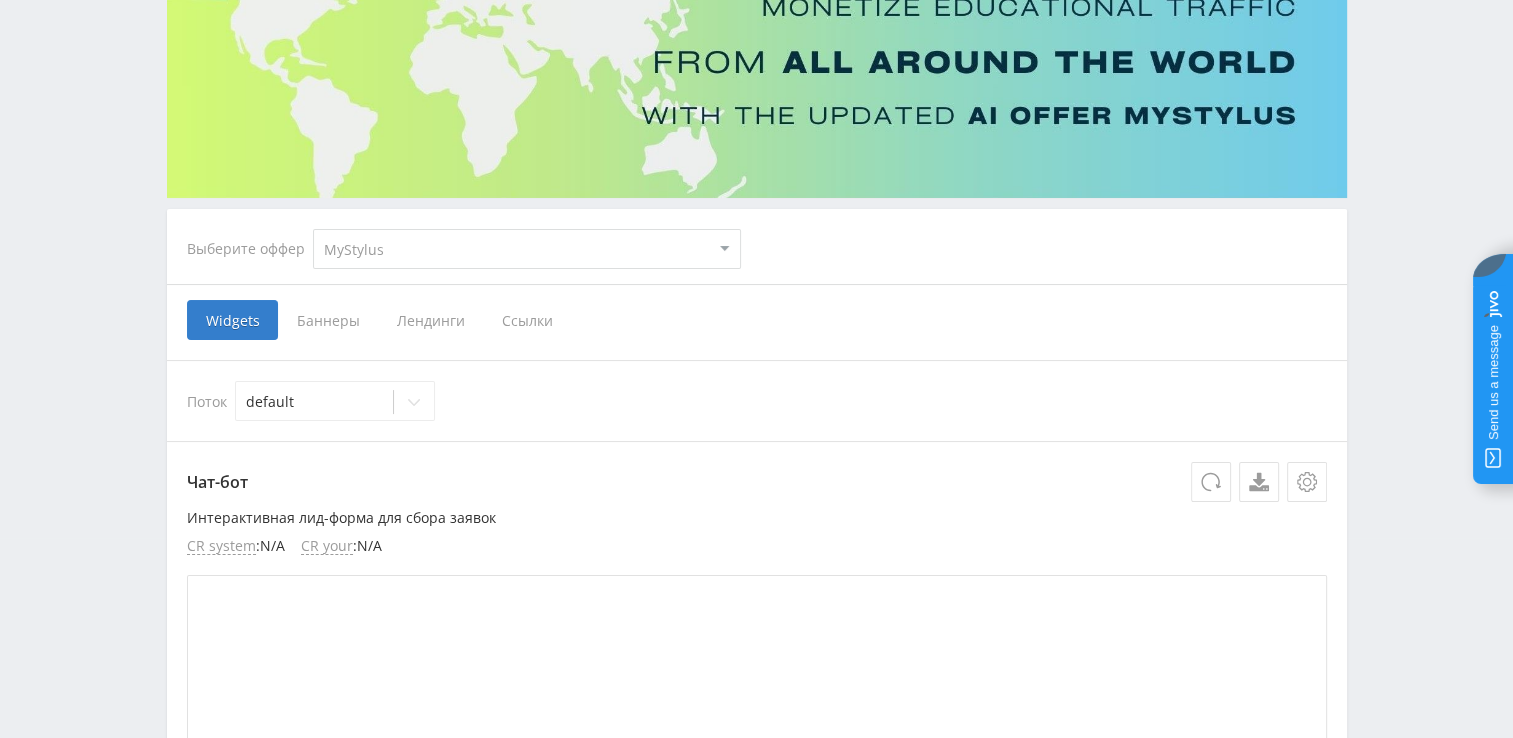 click on "Ссылки" at bounding box center [232, 320] 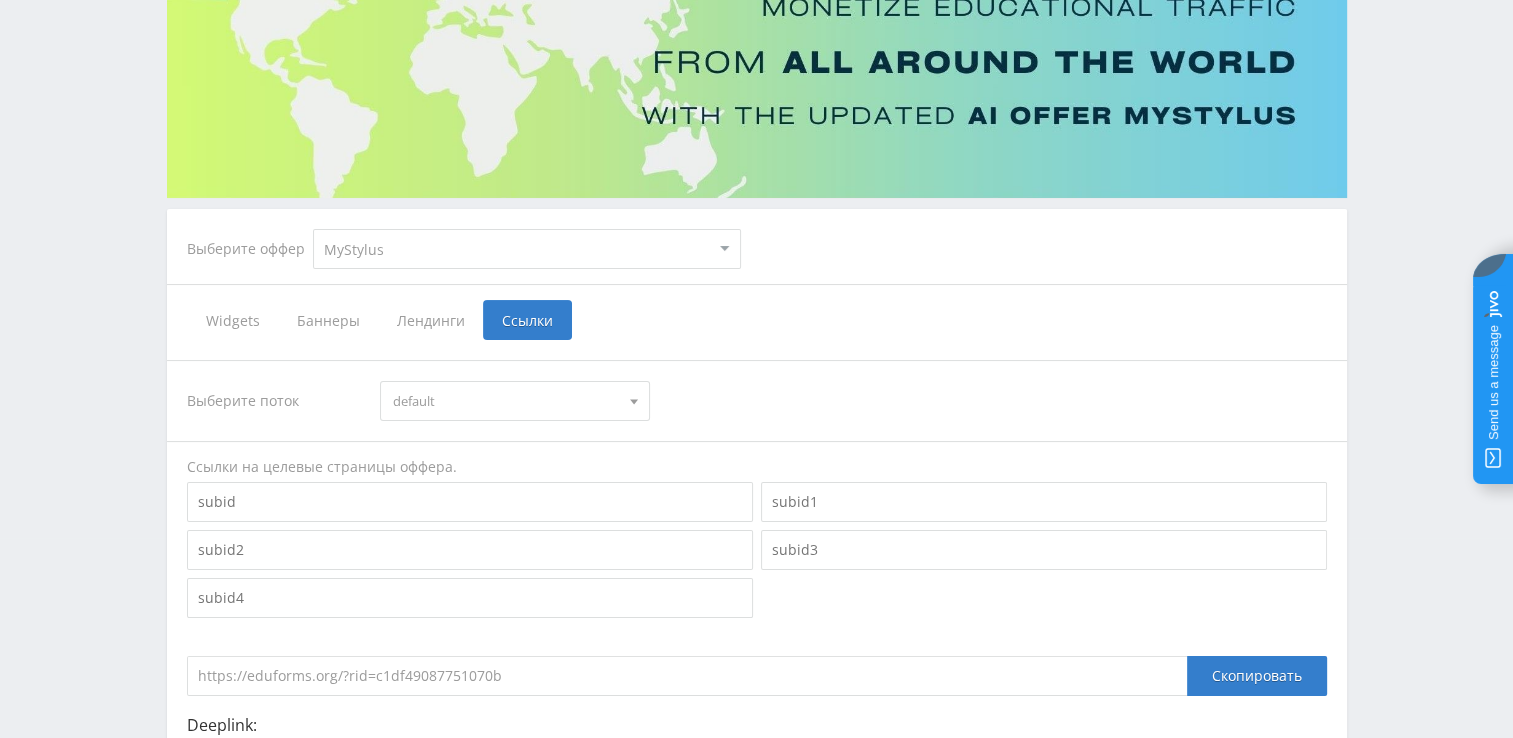click on "Баннеры" at bounding box center [232, 320] 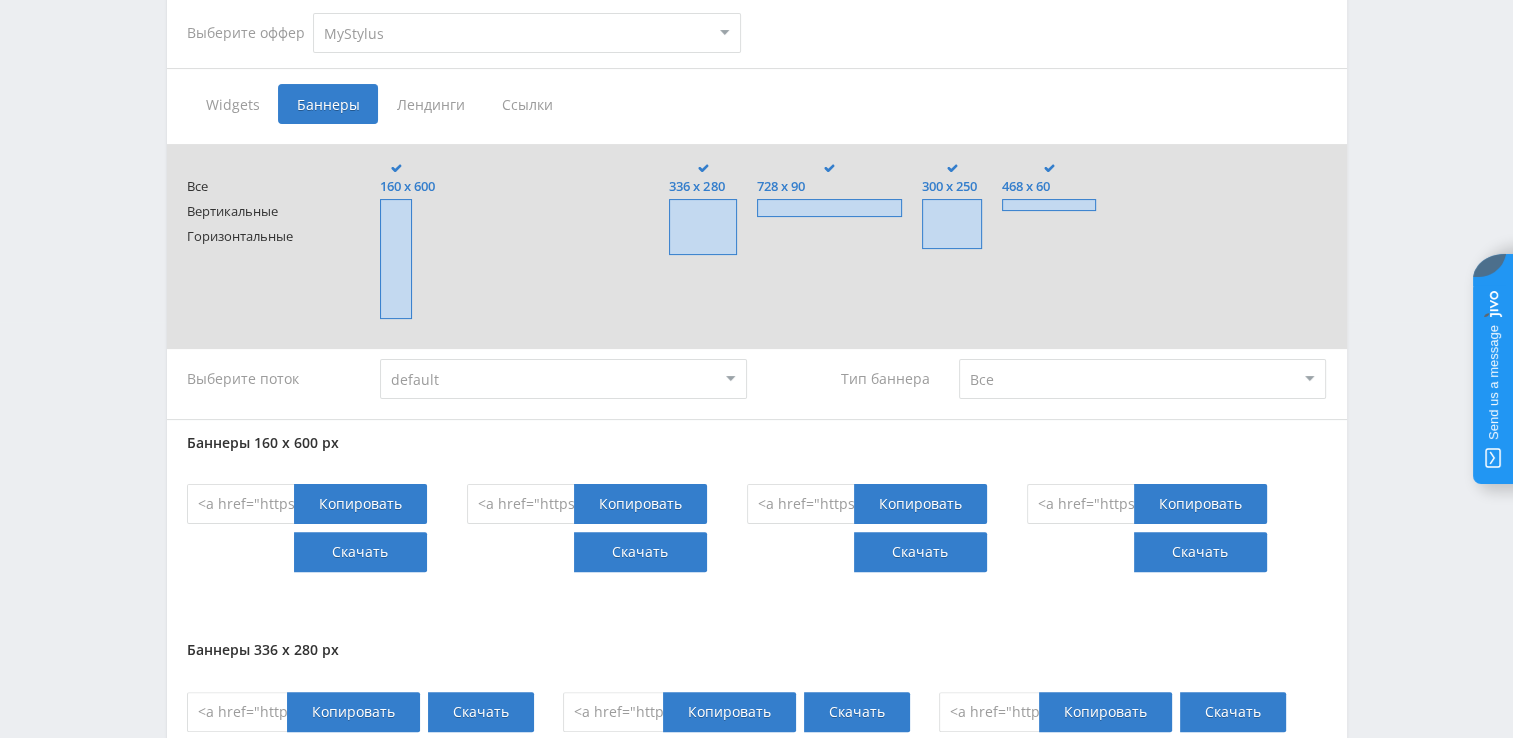 scroll, scrollTop: 400, scrollLeft: 0, axis: vertical 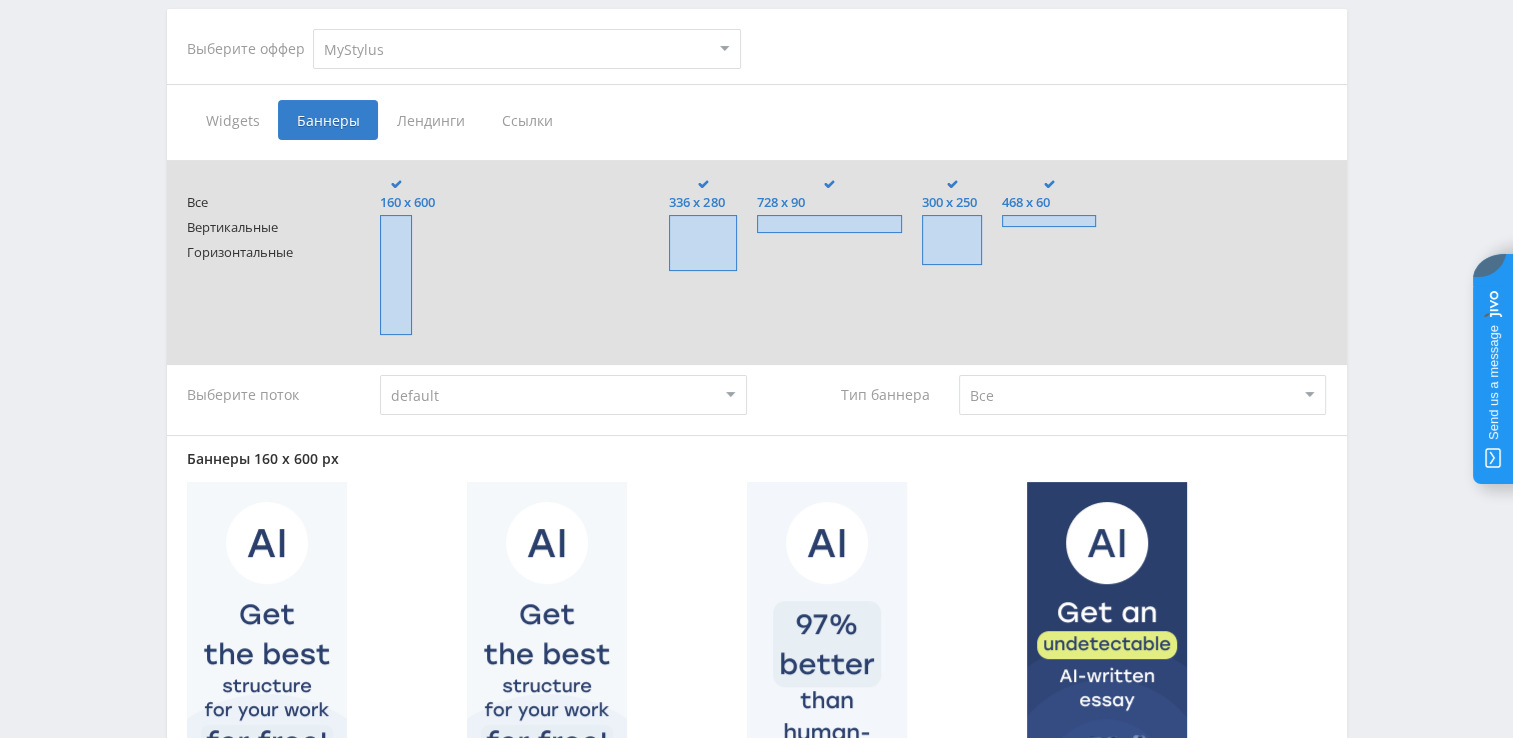 click on "Лендинги" at bounding box center [232, 120] 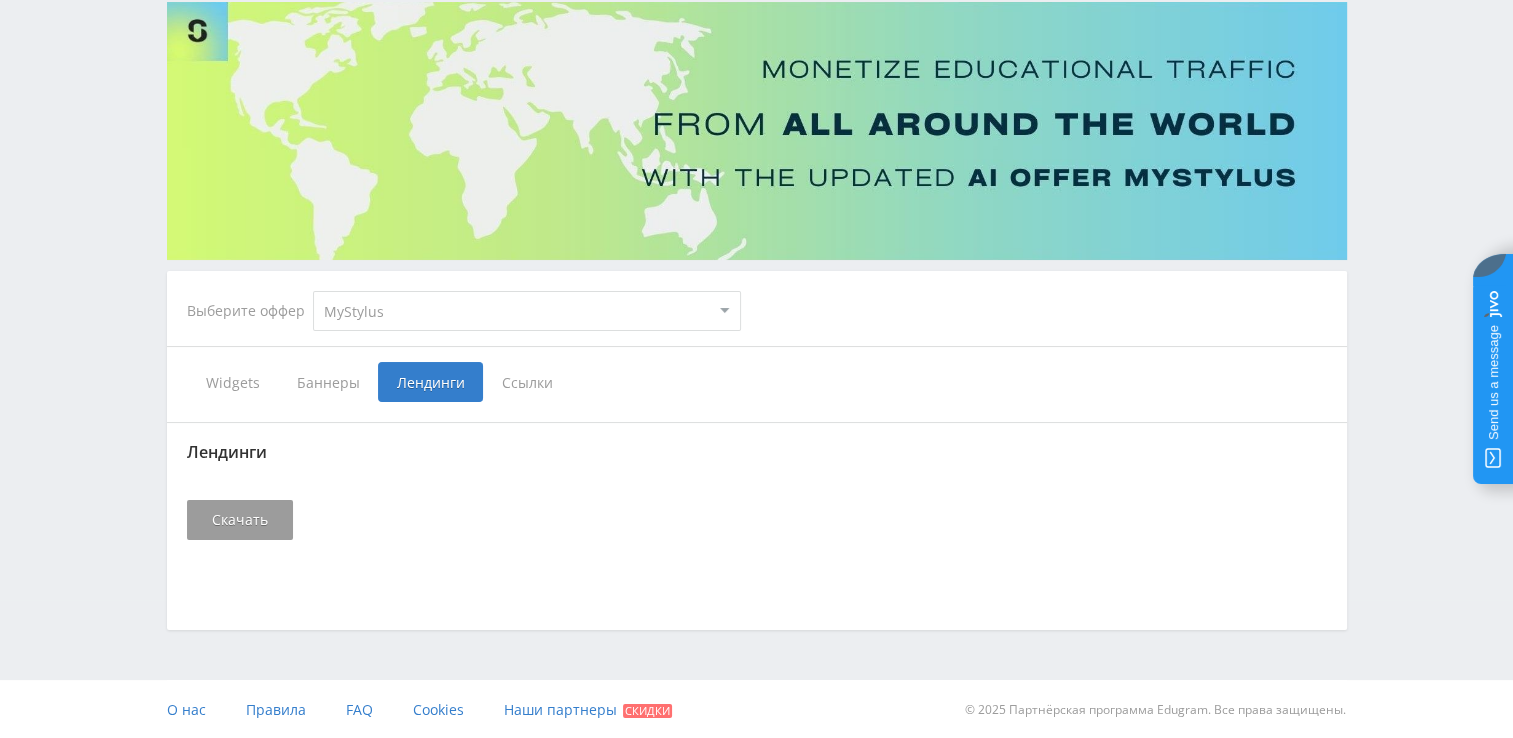 scroll, scrollTop: 400, scrollLeft: 0, axis: vertical 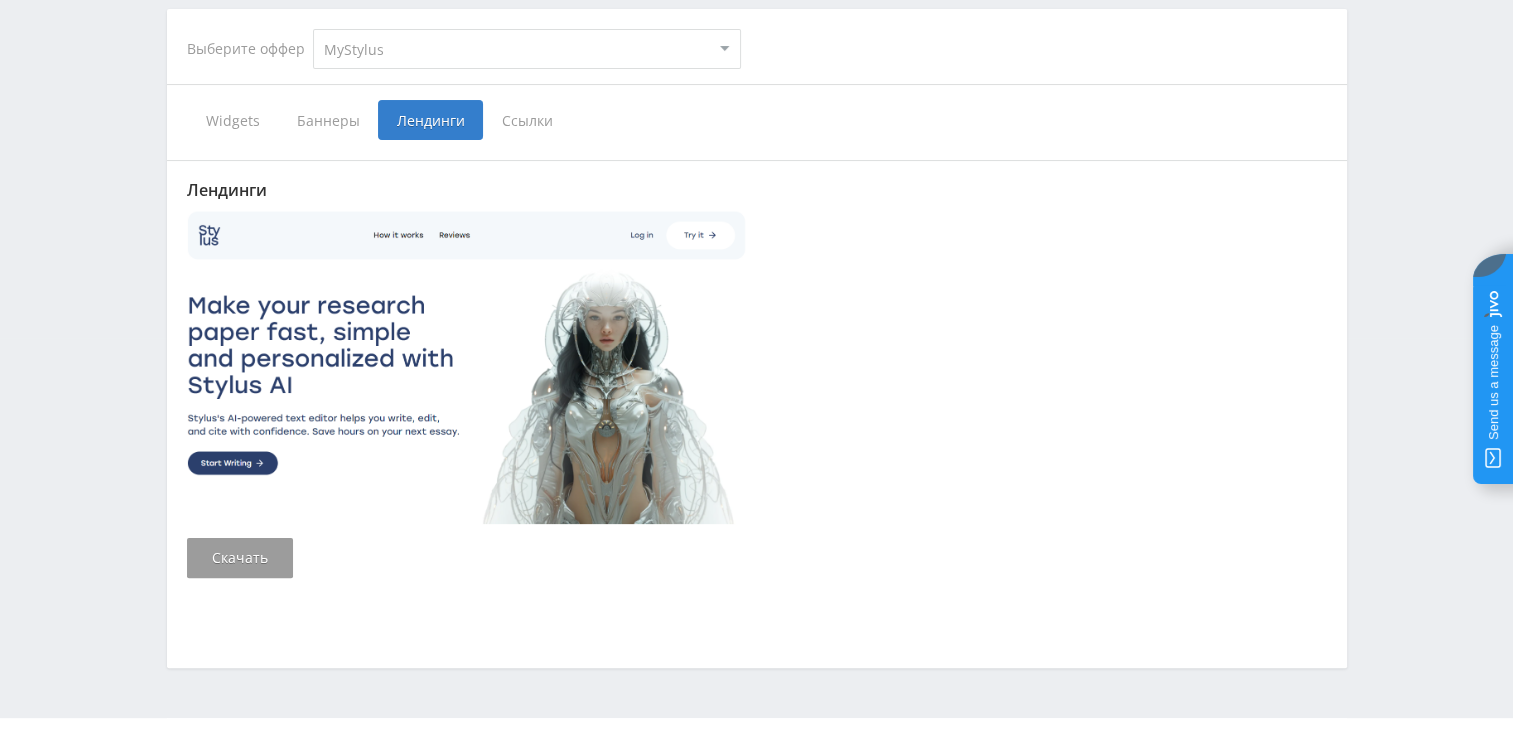 click on "Ссылки" at bounding box center [232, 120] 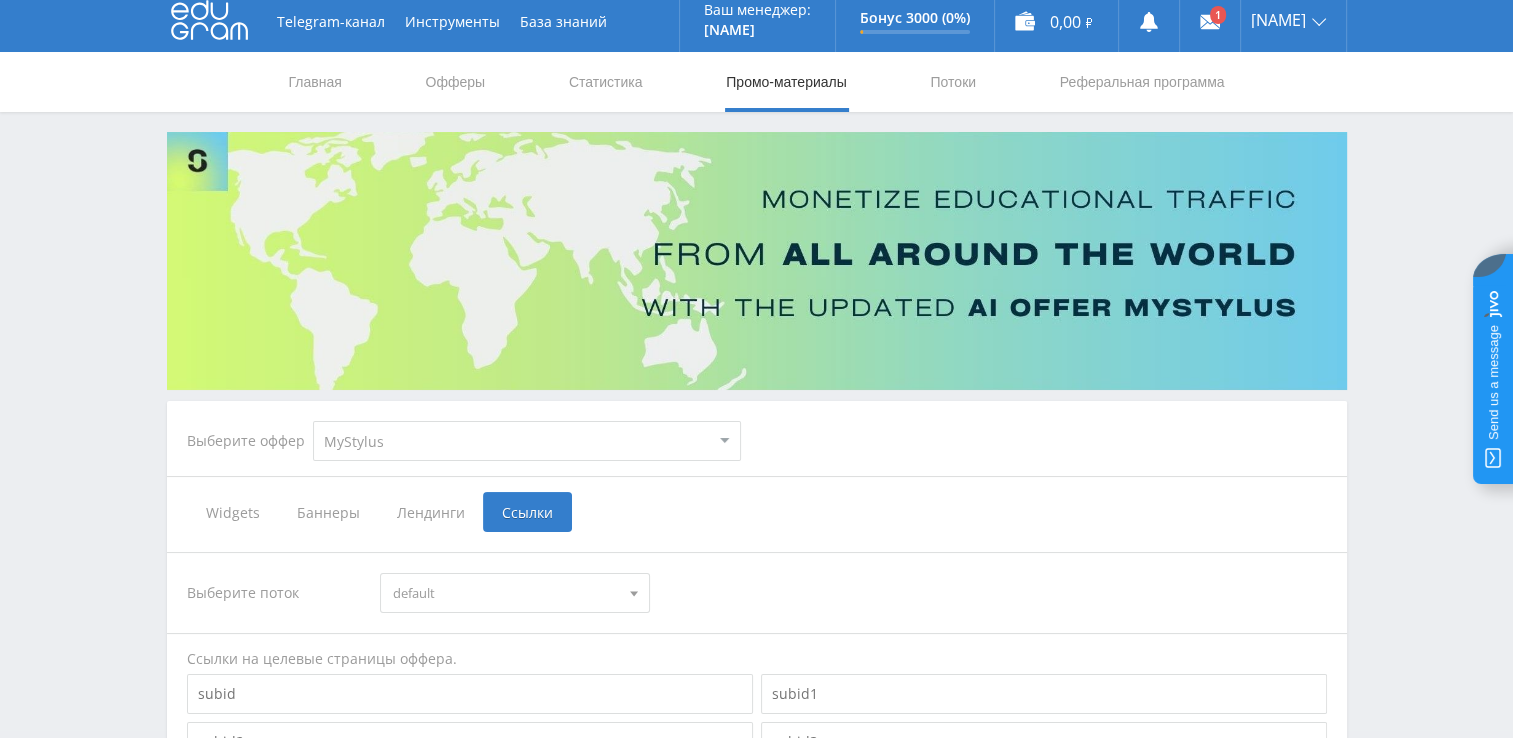 scroll, scrollTop: 0, scrollLeft: 0, axis: both 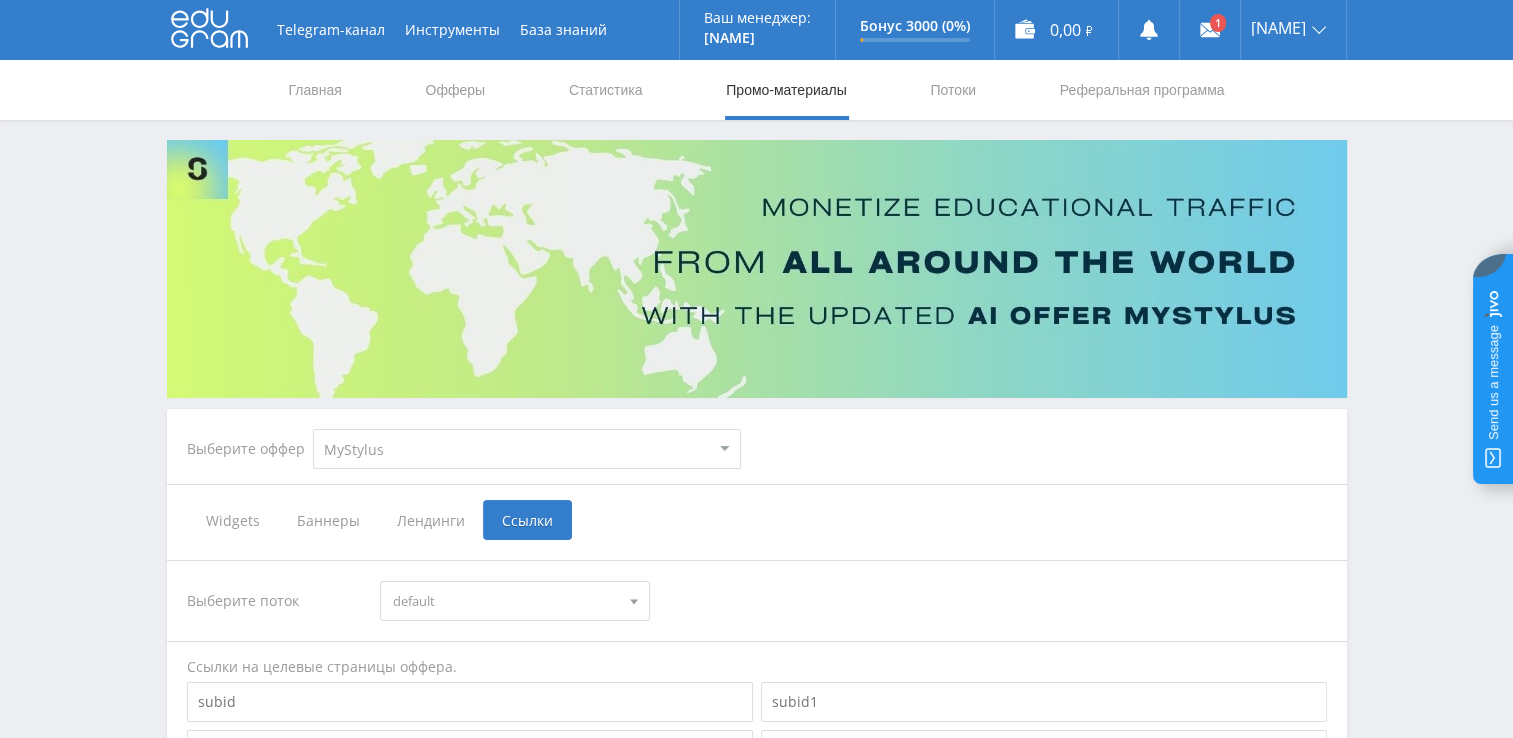click on "Widgets" at bounding box center (232, 520) 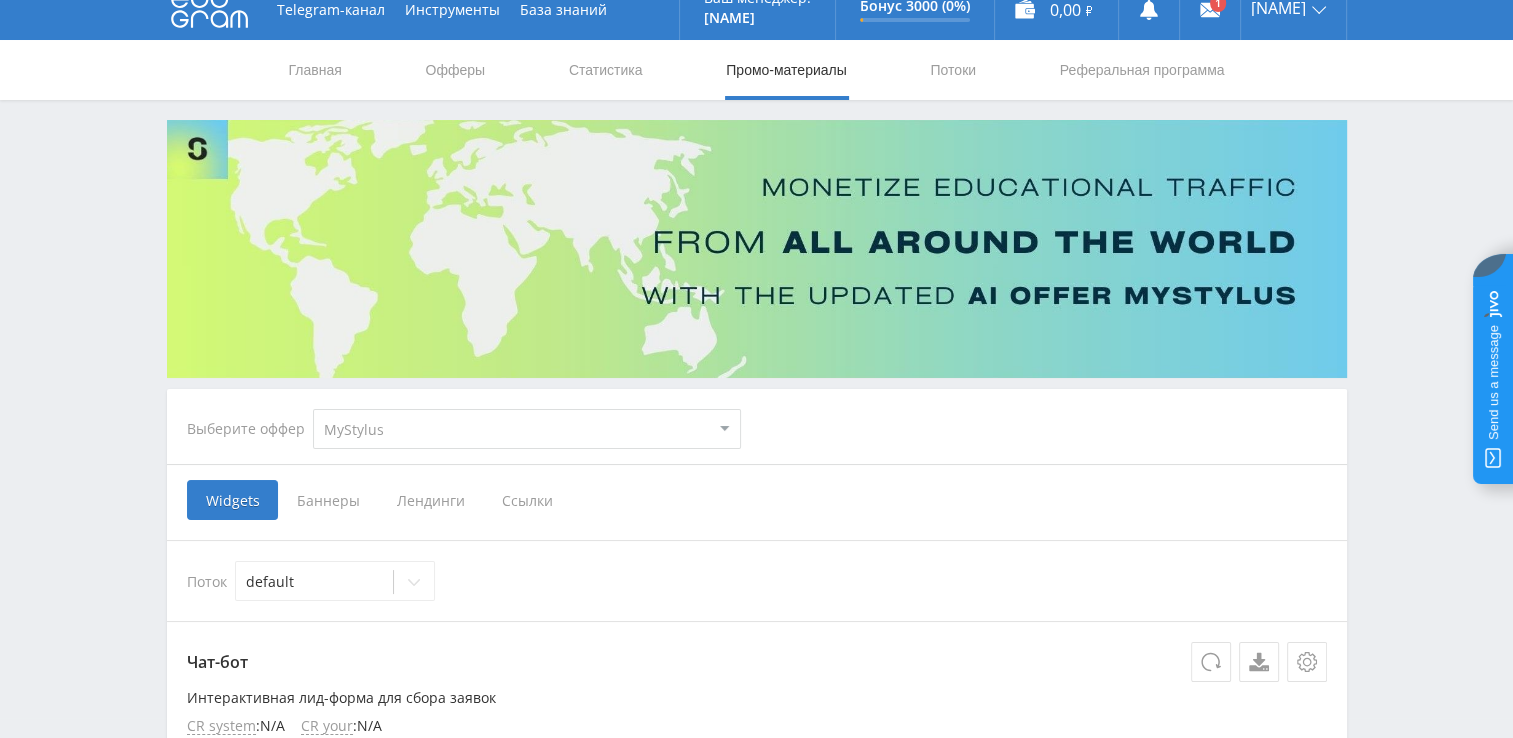 scroll, scrollTop: 0, scrollLeft: 0, axis: both 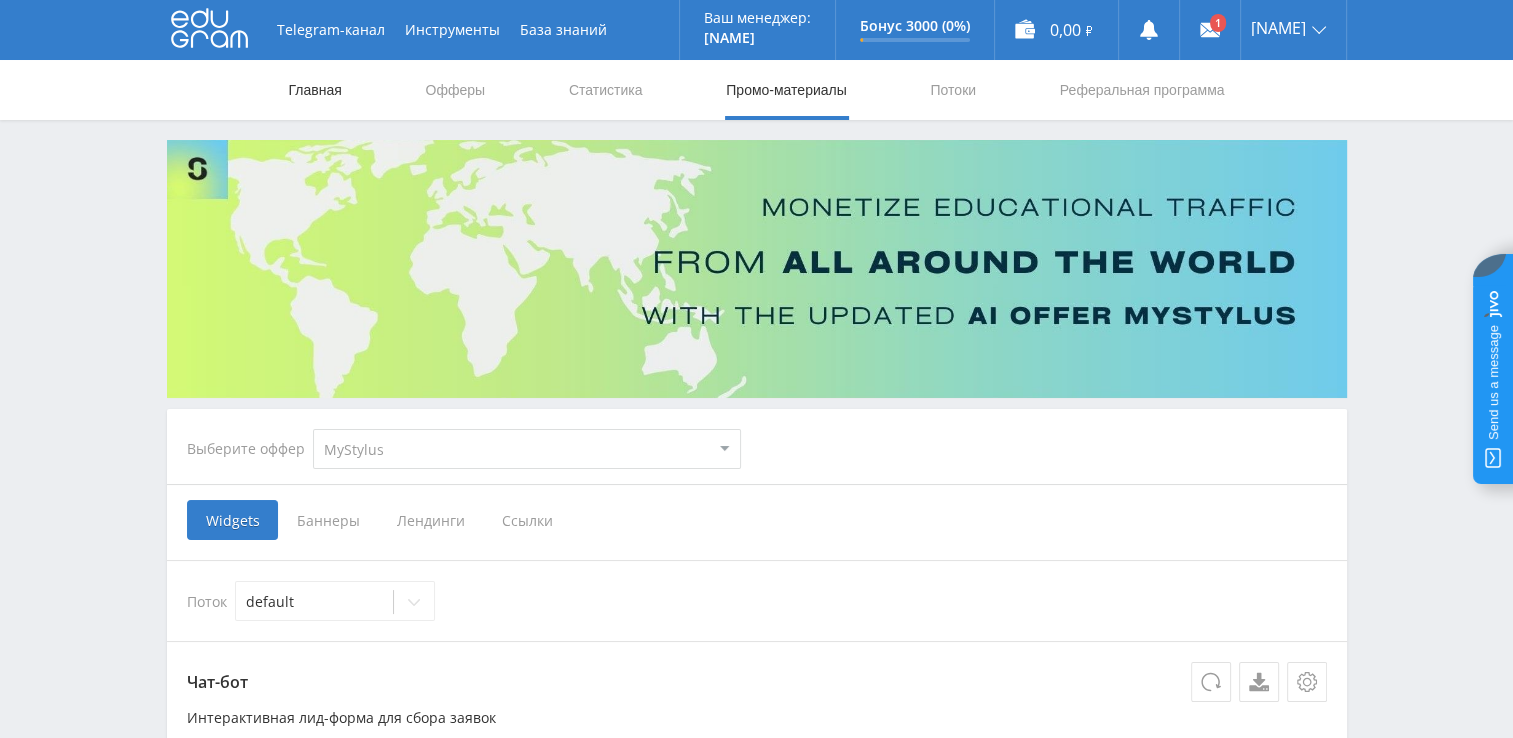 click on "Главная" at bounding box center (315, 90) 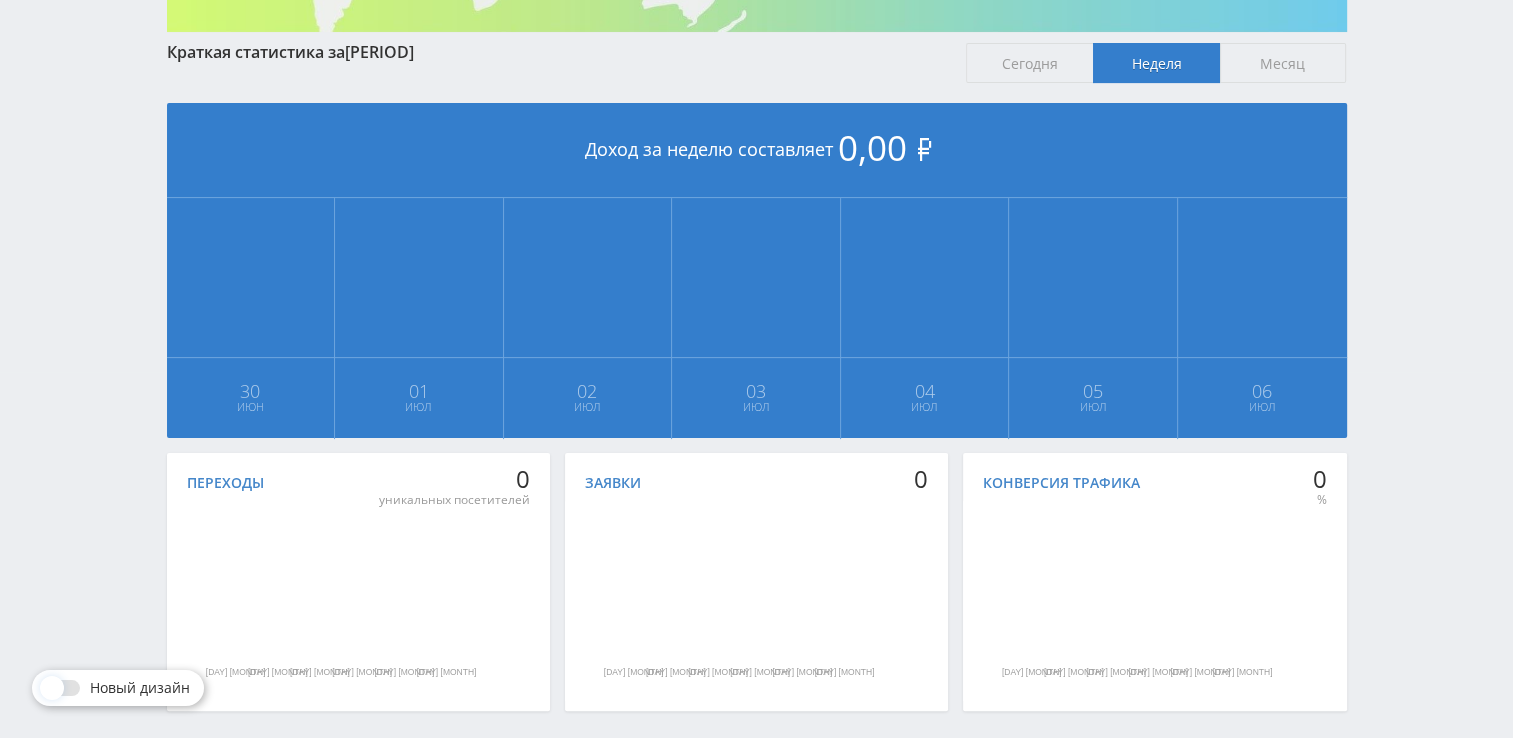 scroll, scrollTop: 0, scrollLeft: 0, axis: both 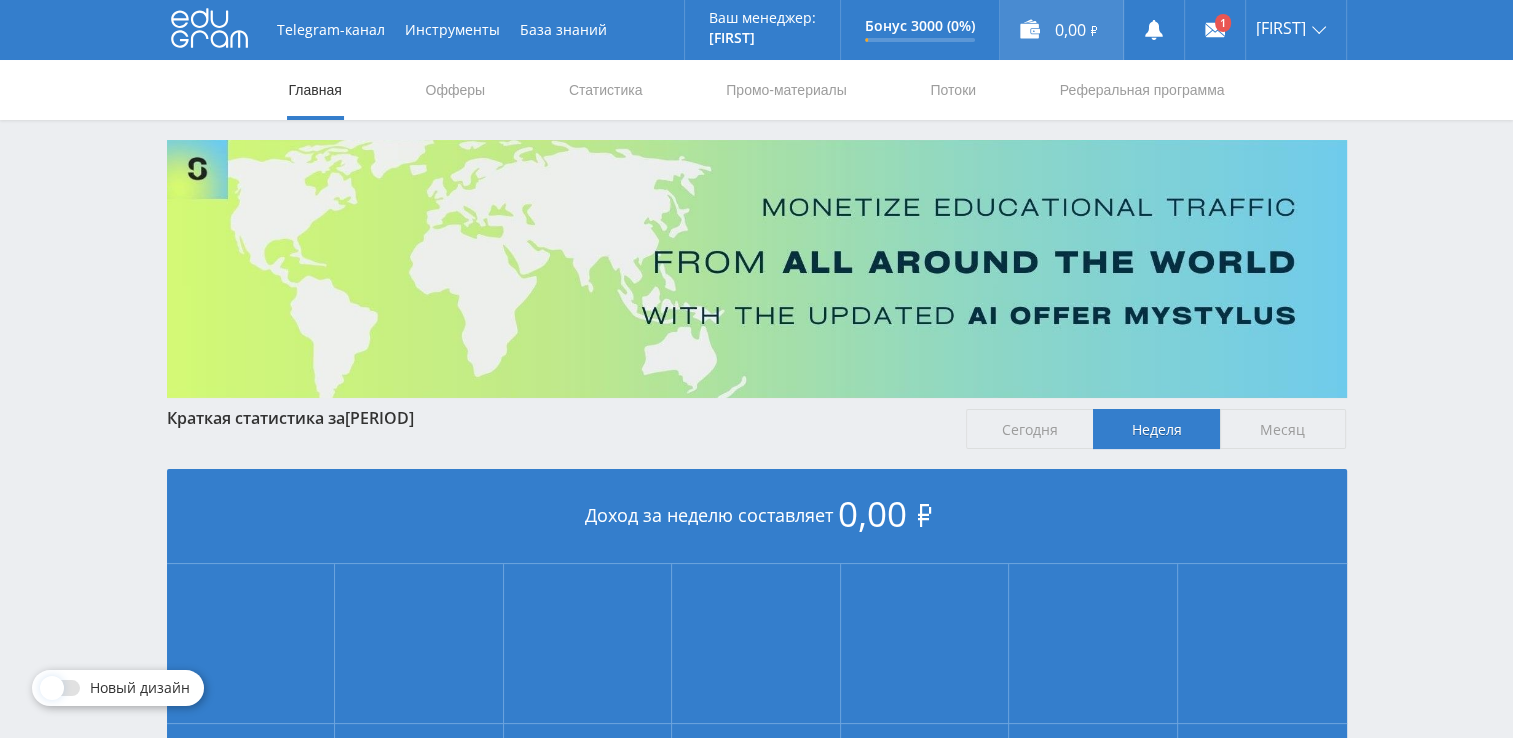 click on "0,00 ₽" at bounding box center [1061, 30] 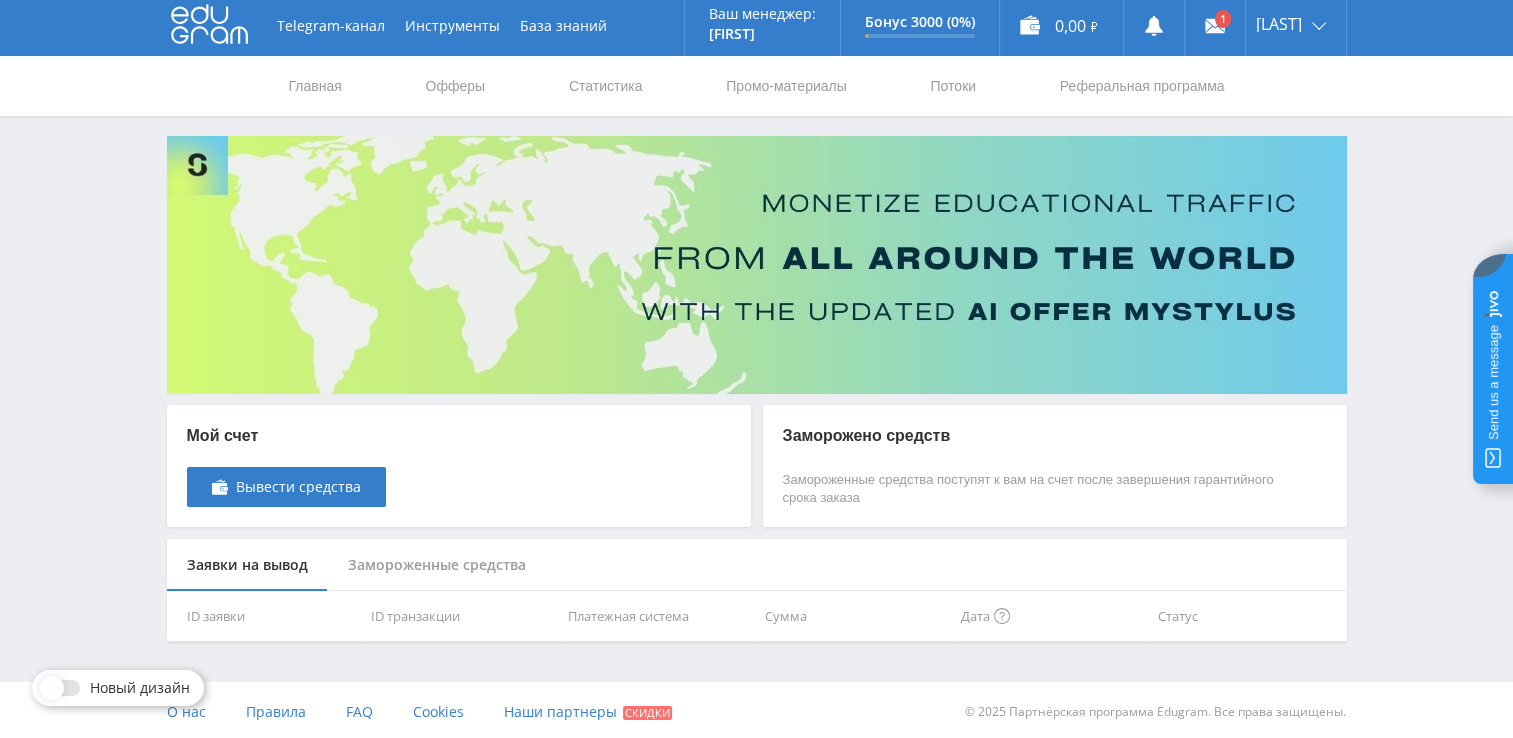 scroll, scrollTop: 0, scrollLeft: 0, axis: both 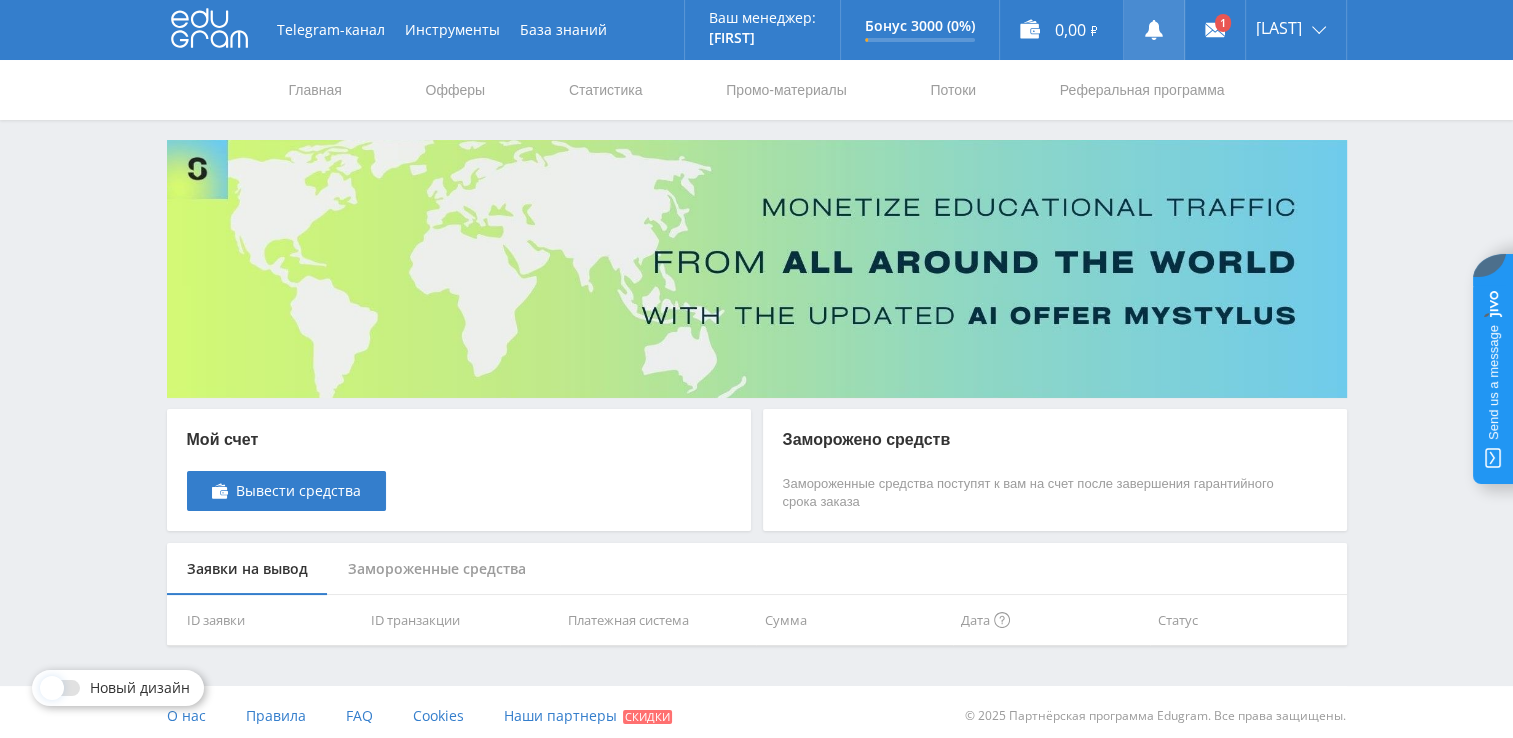 click at bounding box center (1154, 30) 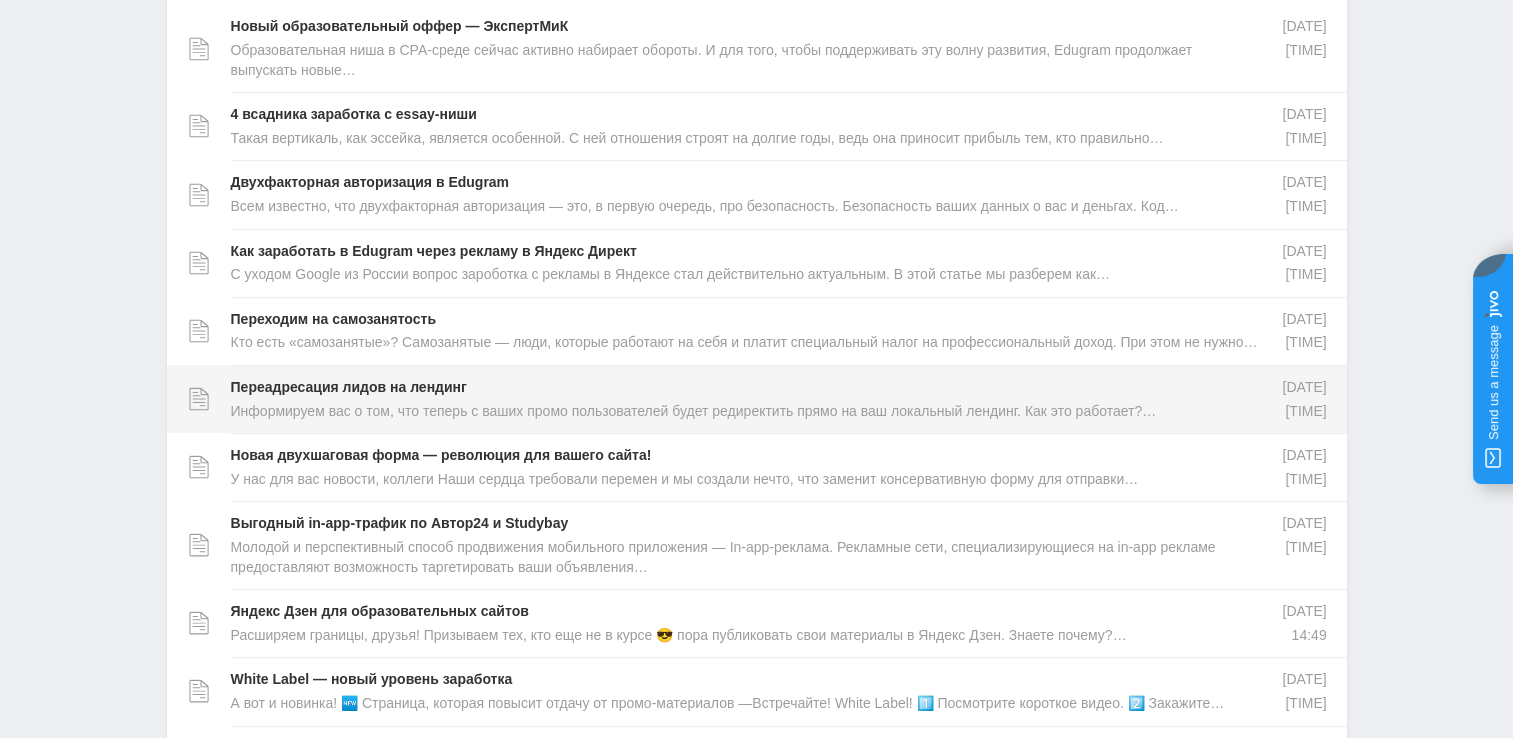 scroll, scrollTop: 0, scrollLeft: 0, axis: both 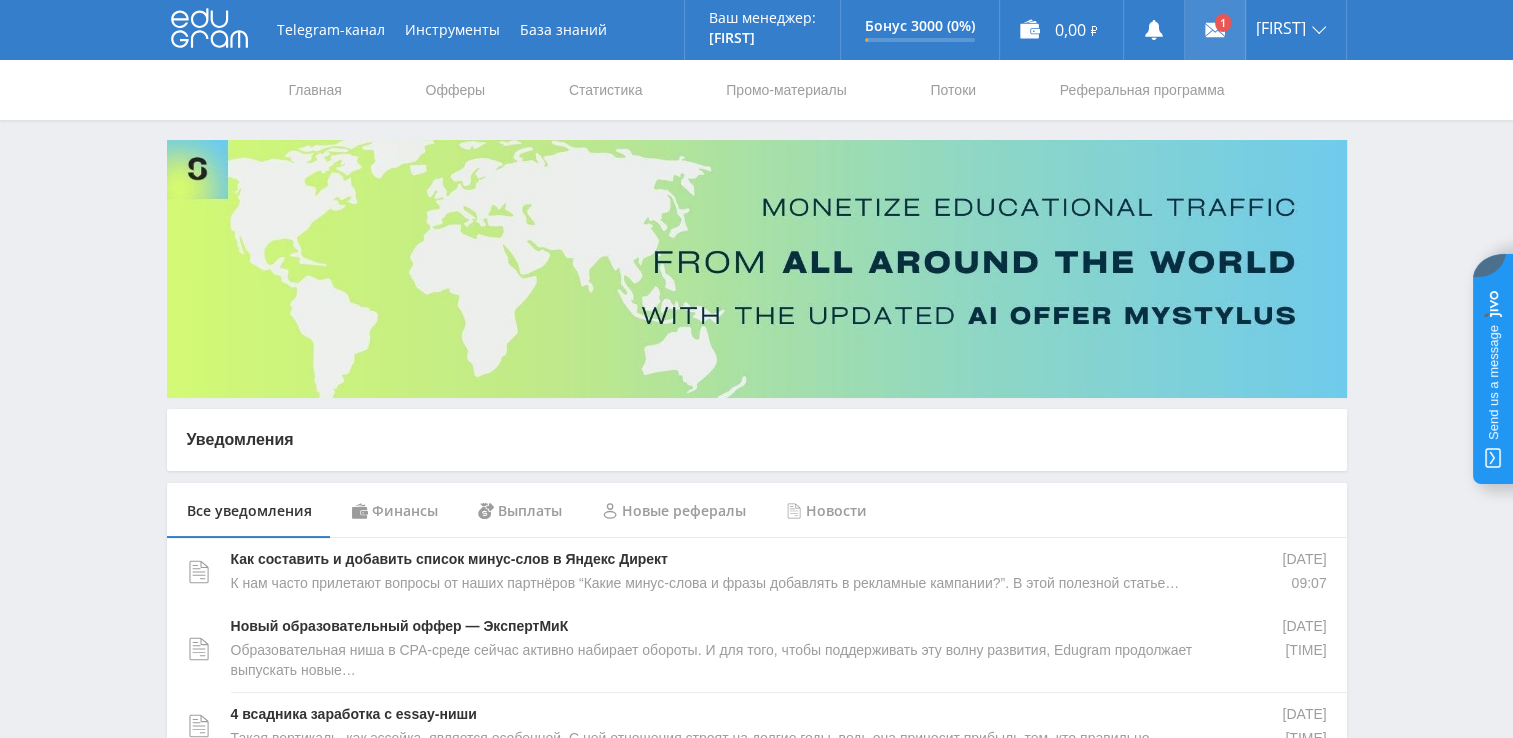 click at bounding box center (1215, 30) 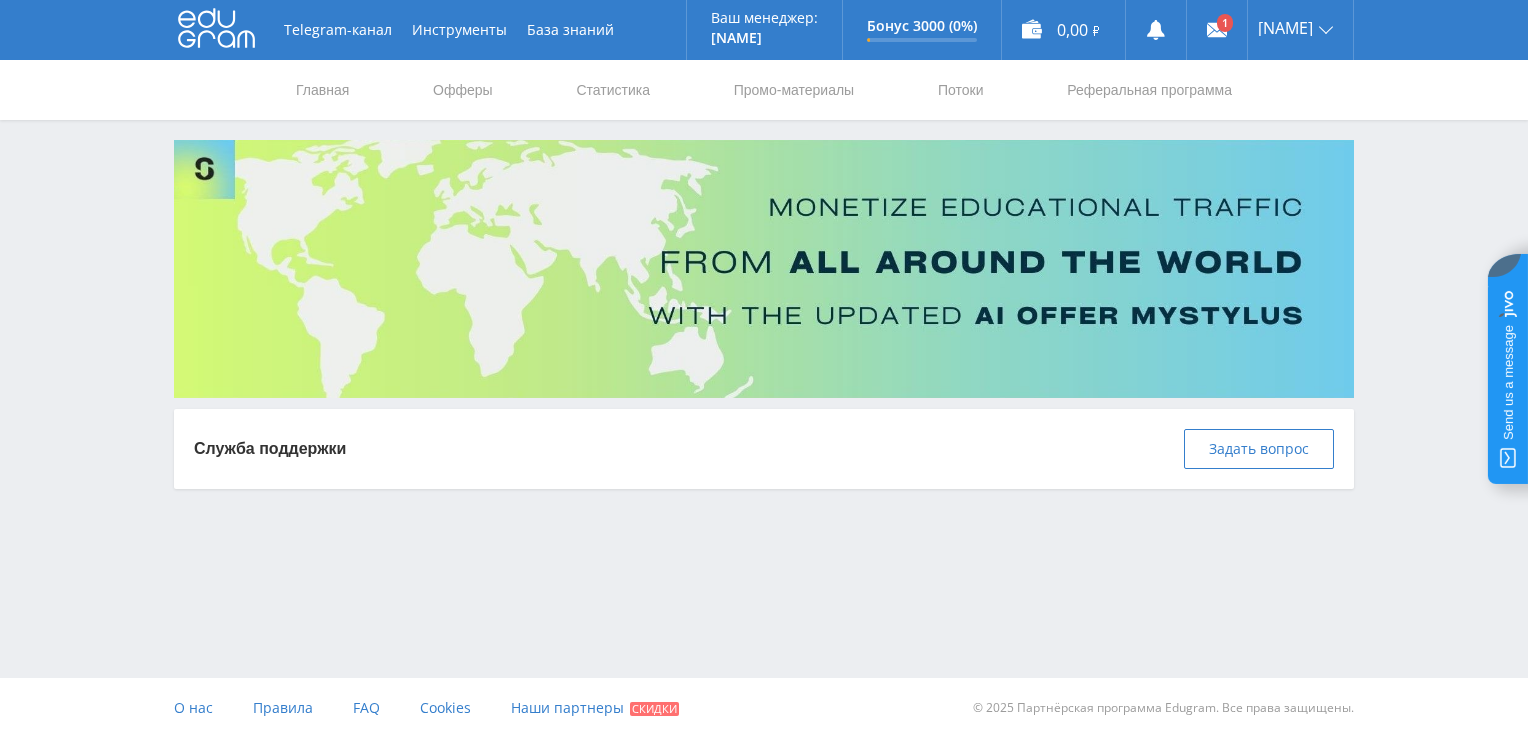 scroll, scrollTop: 0, scrollLeft: 0, axis: both 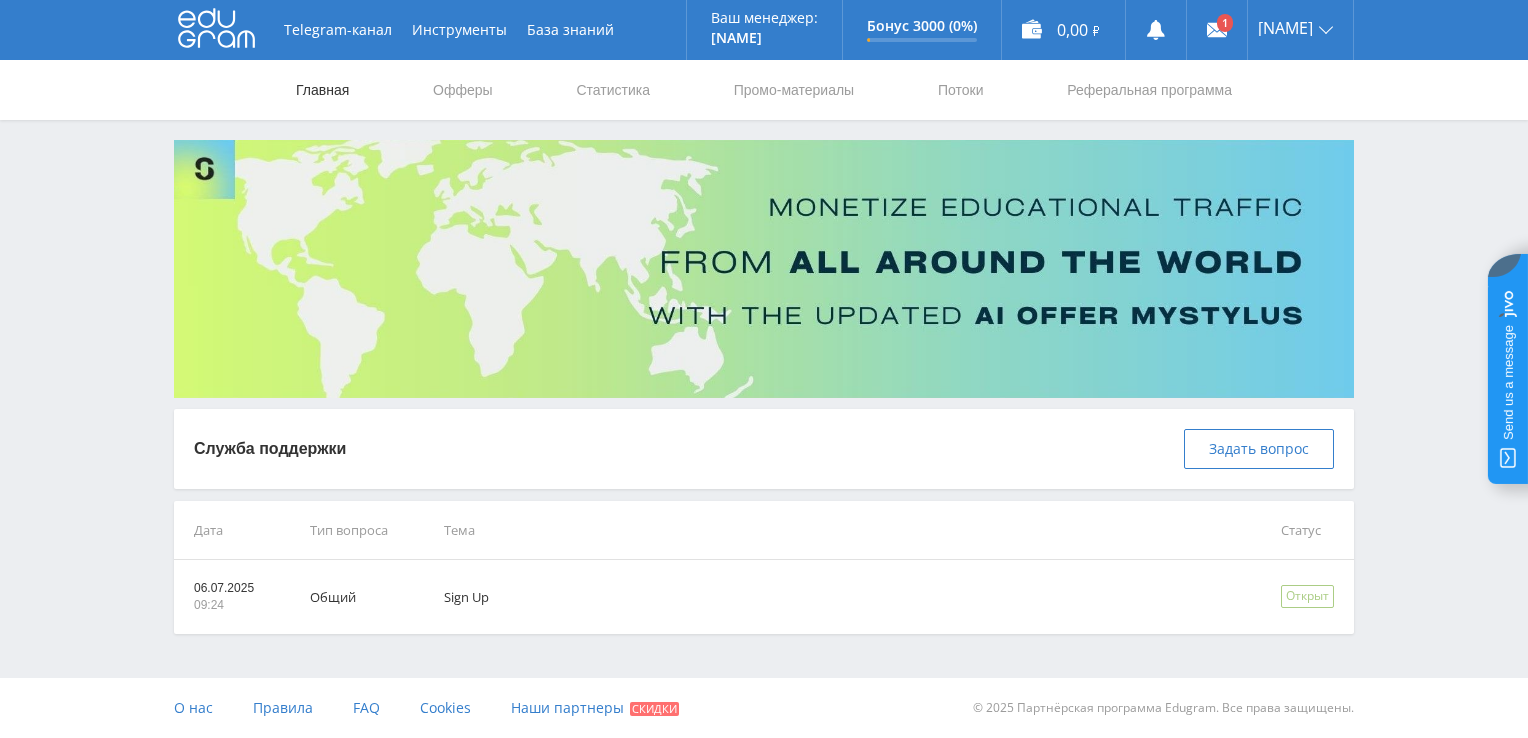 click on "Главная" at bounding box center [322, 90] 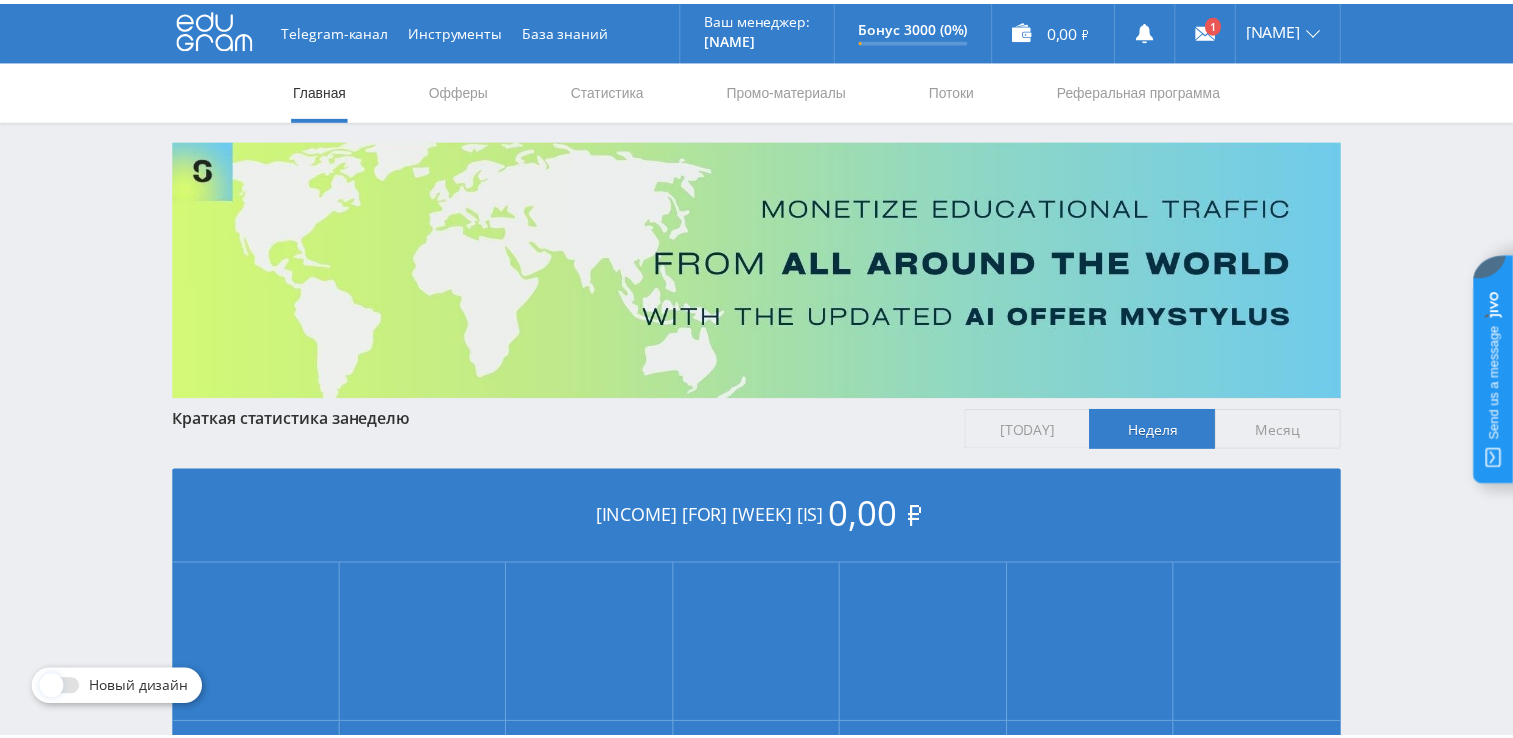 scroll, scrollTop: 0, scrollLeft: 0, axis: both 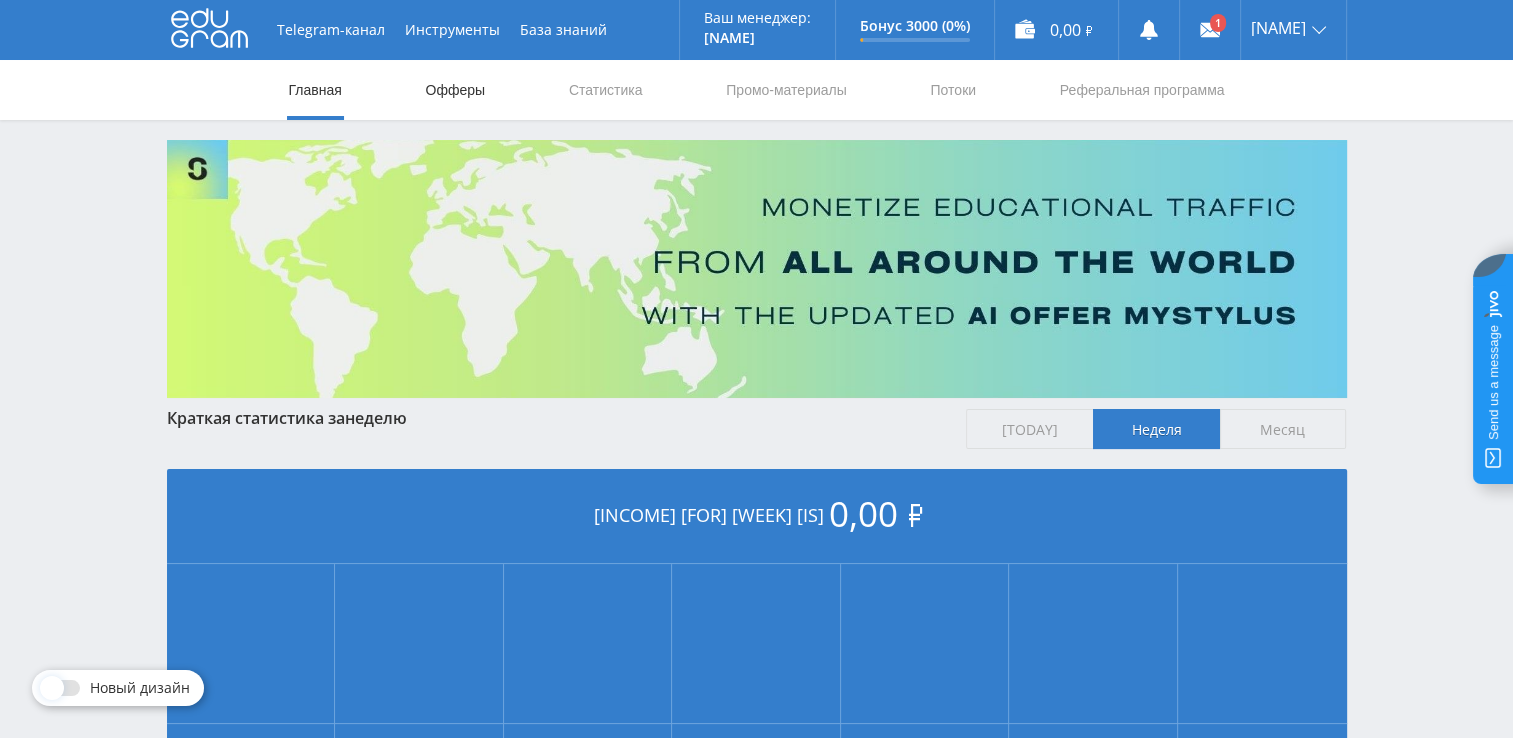click on "Офферы" at bounding box center (456, 90) 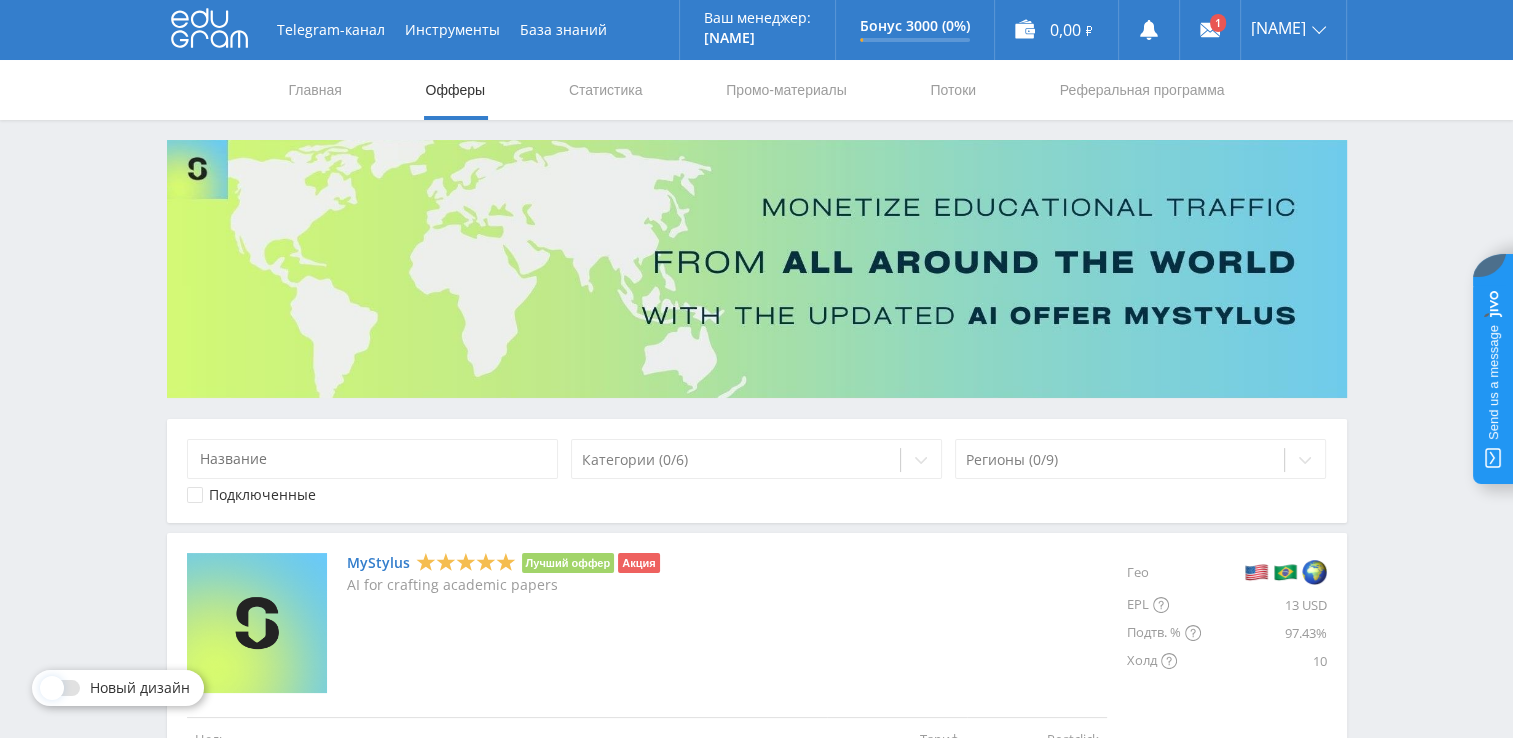 scroll, scrollTop: 300, scrollLeft: 0, axis: vertical 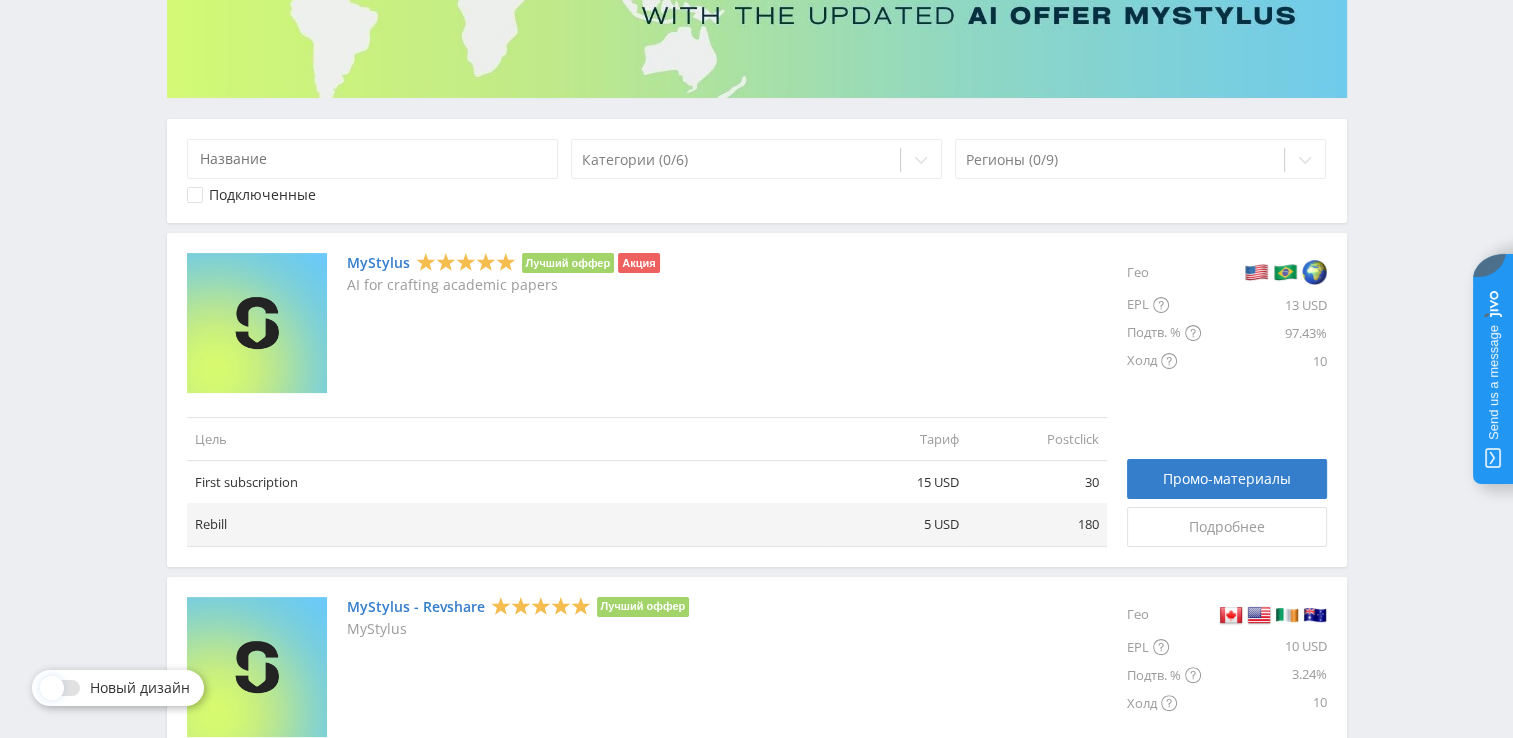 click on "MyStylus" at bounding box center (378, 263) 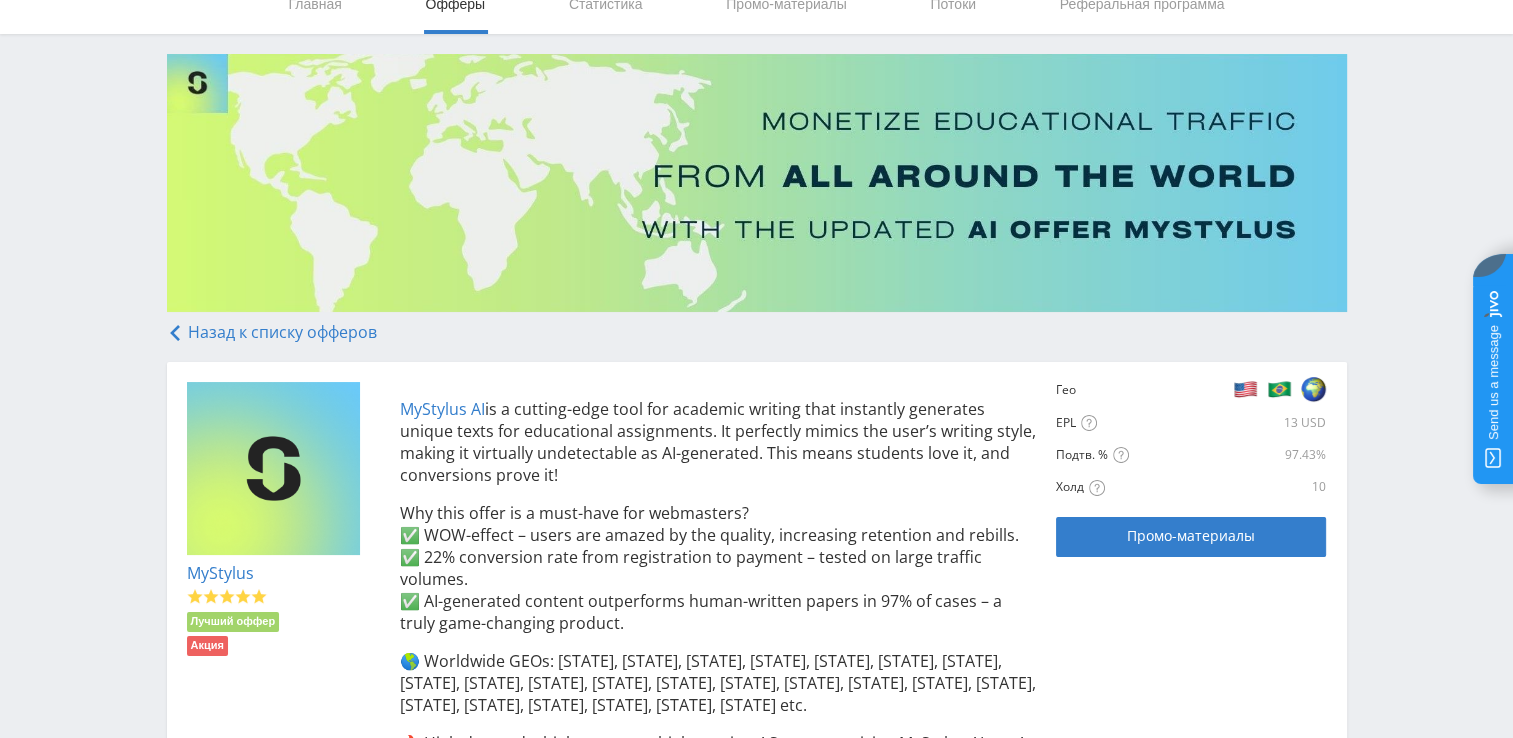scroll, scrollTop: 300, scrollLeft: 0, axis: vertical 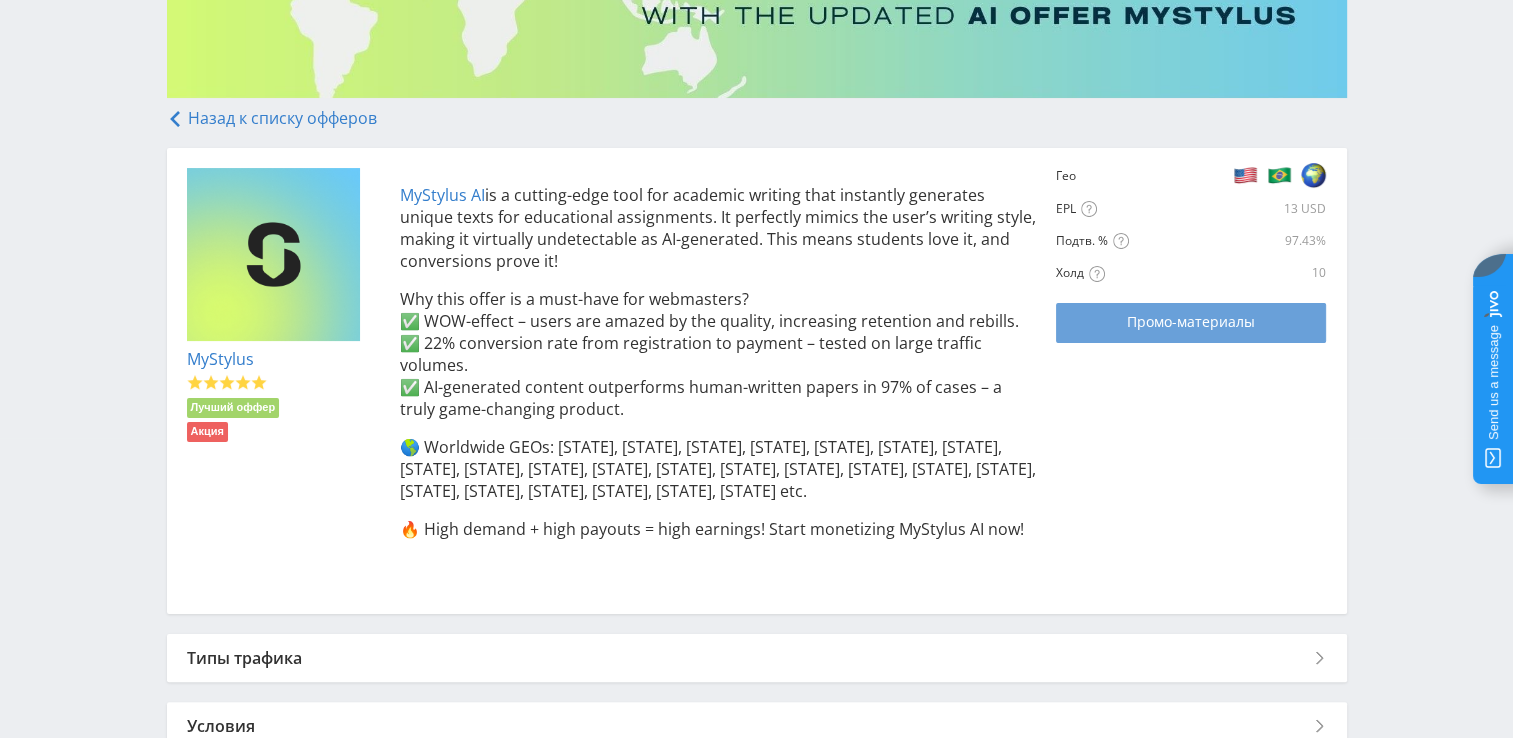 click on "Промо-материалы" at bounding box center [1191, 322] 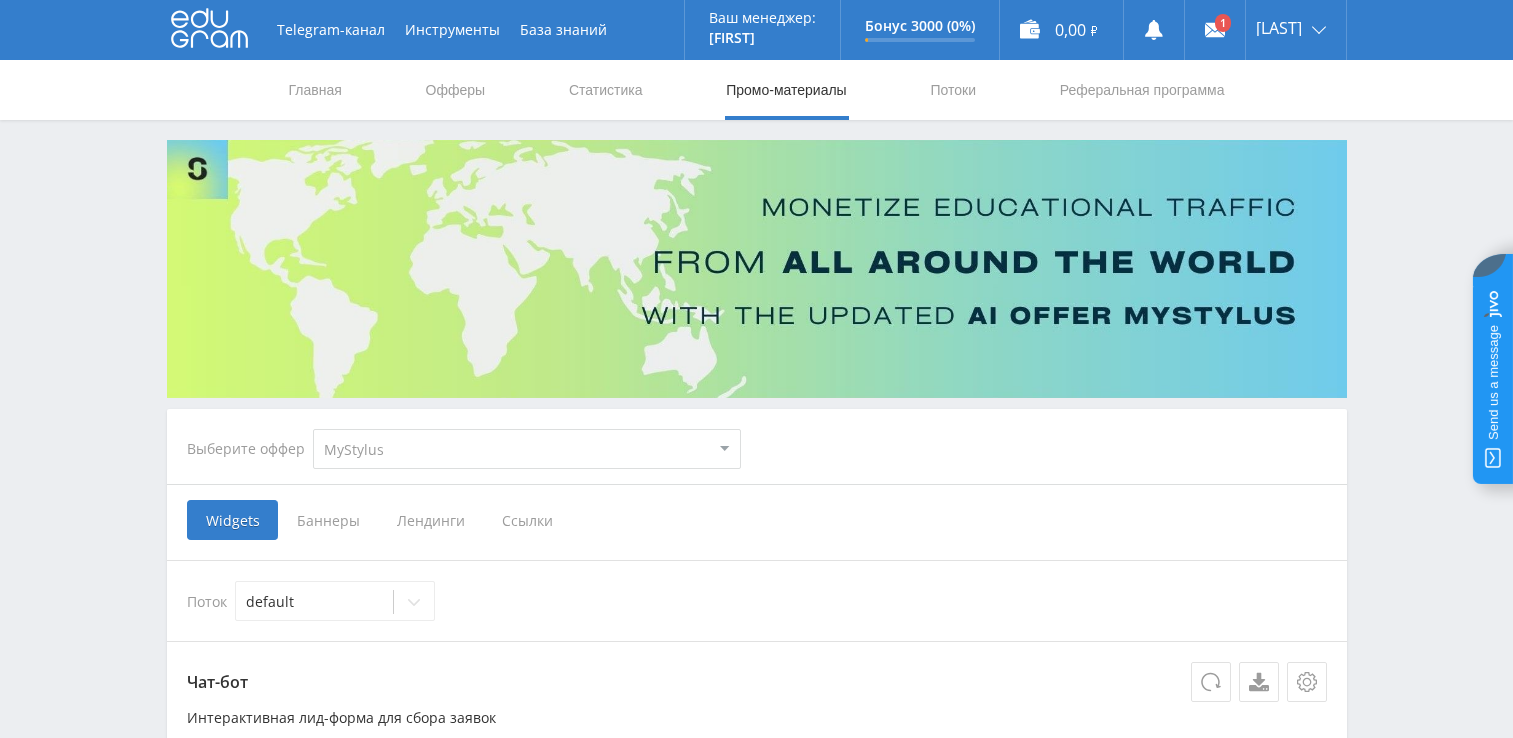 scroll, scrollTop: 0, scrollLeft: 0, axis: both 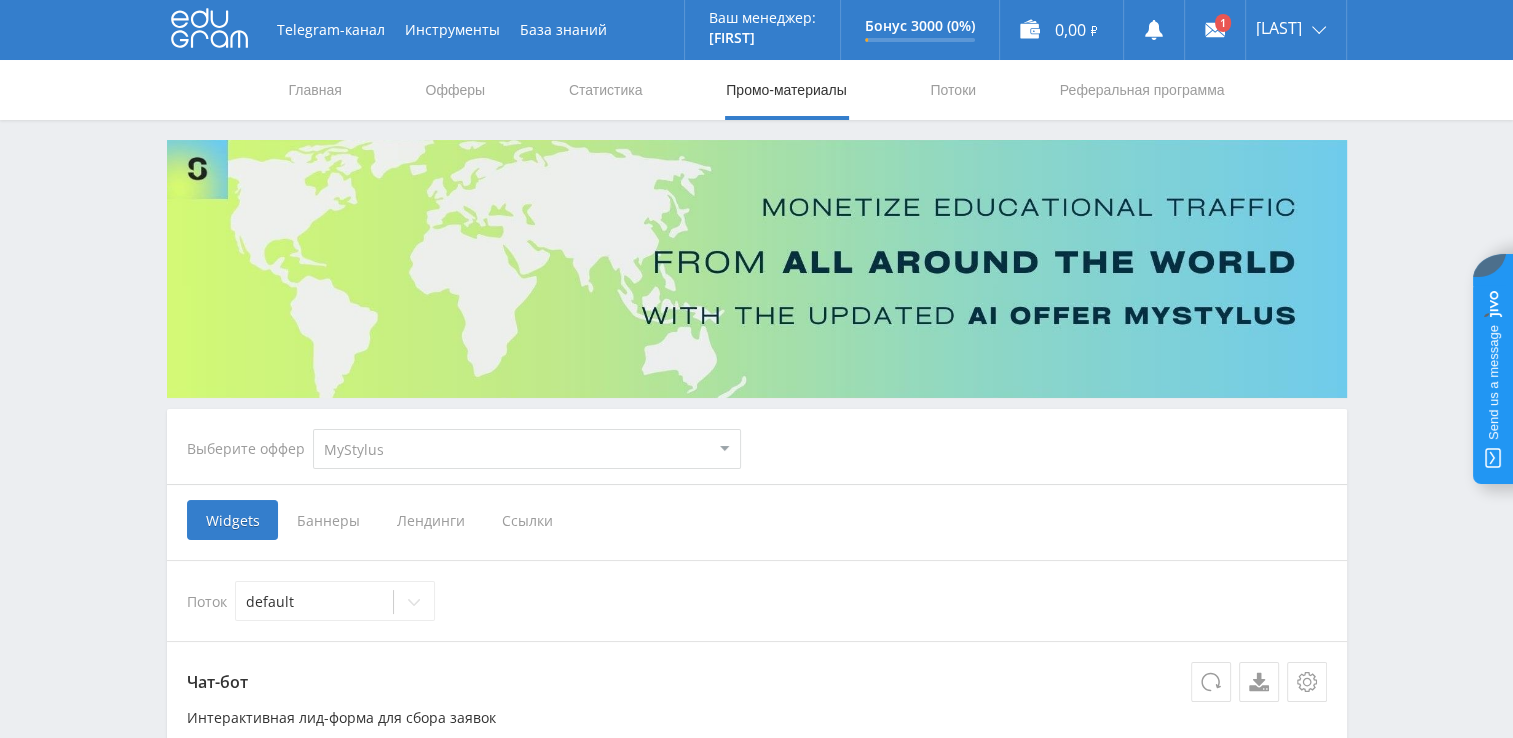 click on "Ссылки" at bounding box center [232, 520] 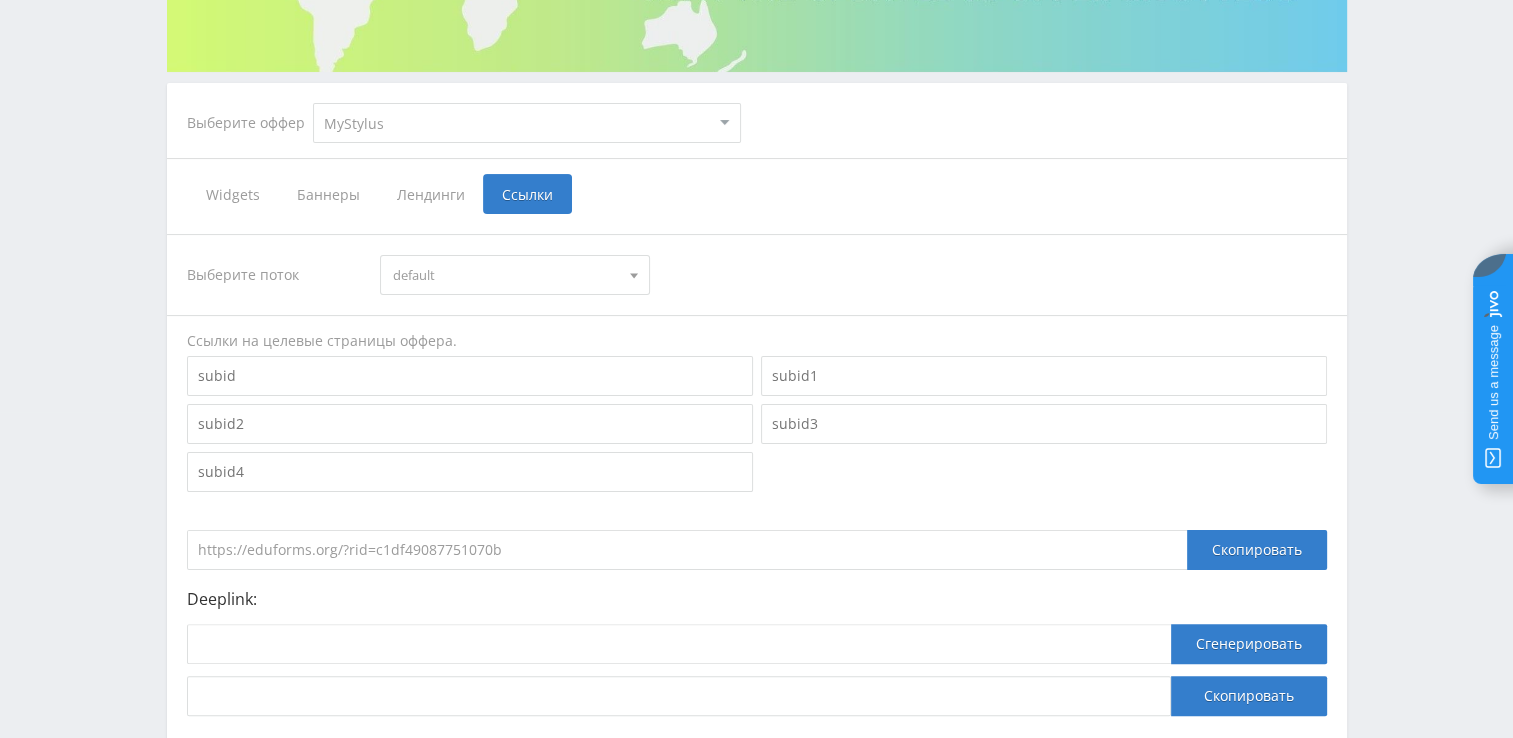 scroll, scrollTop: 463, scrollLeft: 0, axis: vertical 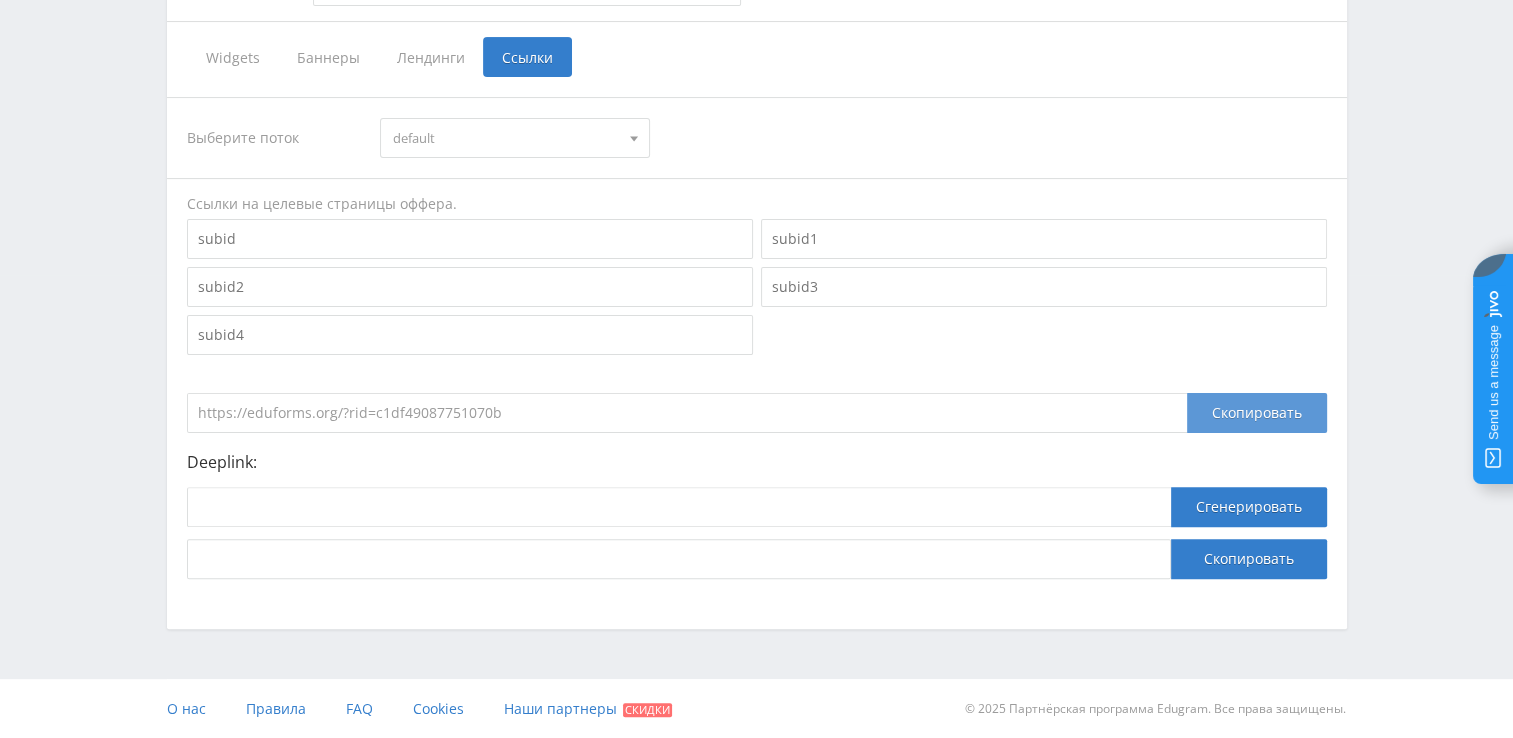 click on "Скопировать" at bounding box center [1257, 413] 